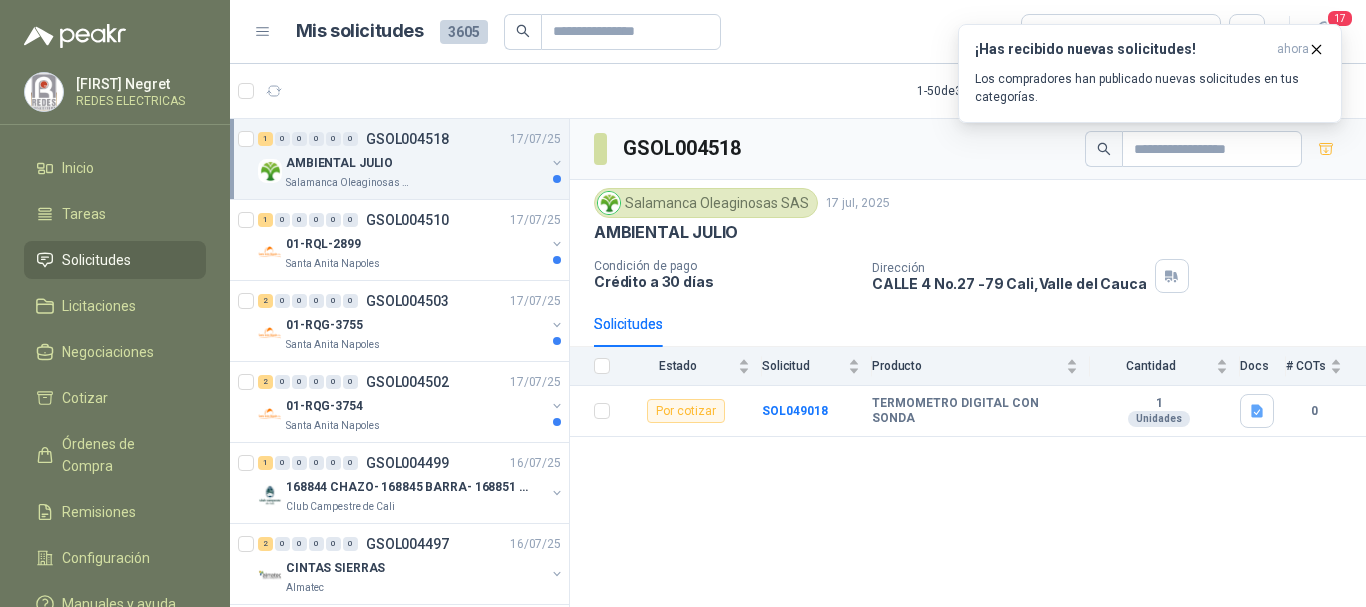 click 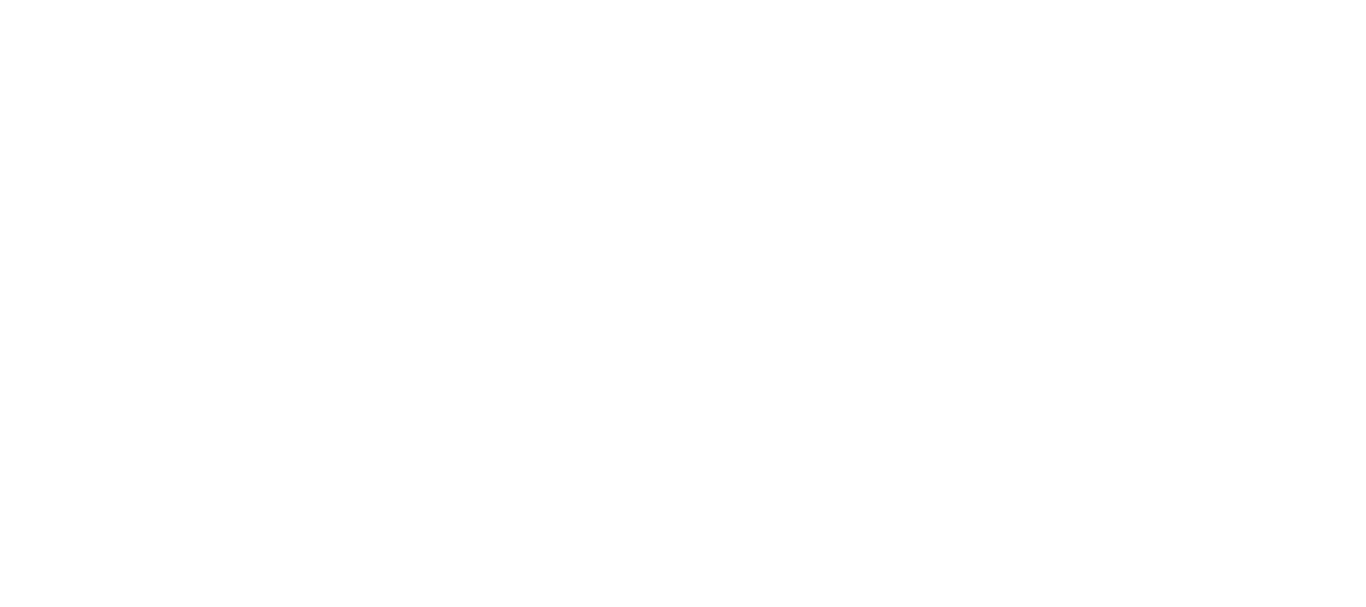 scroll, scrollTop: 0, scrollLeft: 0, axis: both 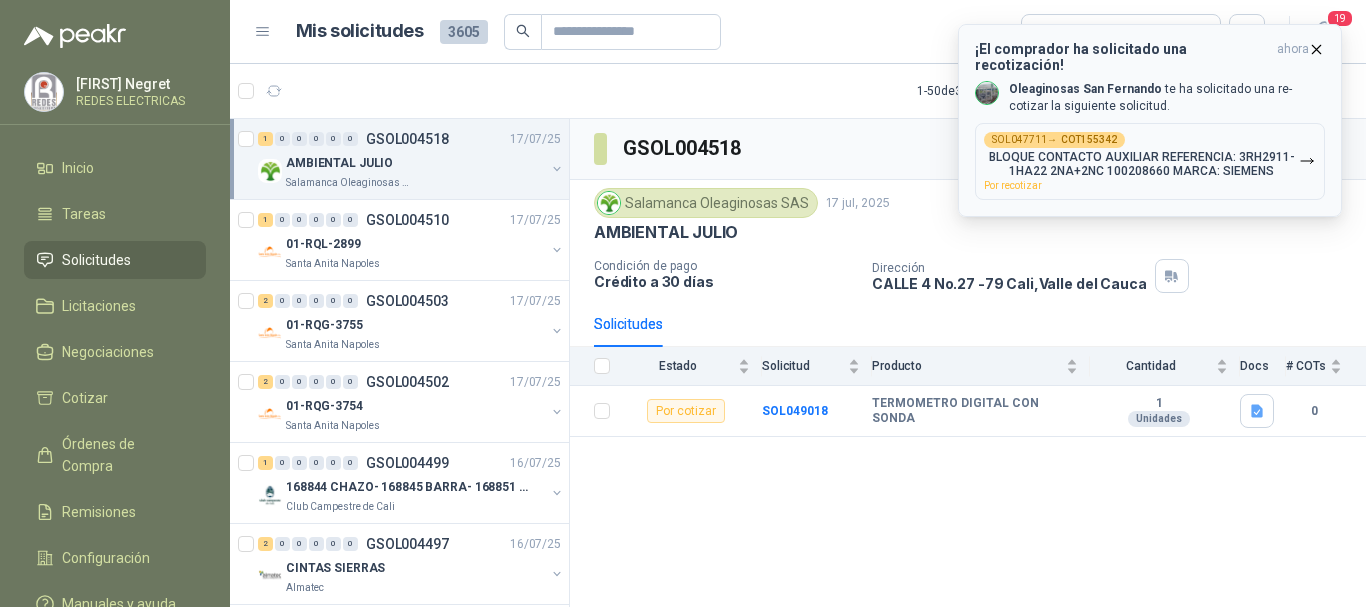 click on "¡El comprador ha solicitado una recotización! ahora   [COMPANY]    te ha solicitado una re-cotizar la siguiente solicitud. SOL047711  →  COT155342 BLOQUE CONTACTO AUXILIAR REFERENCIA: 3RH2911-1HA22 2NA+2NC 100208660 MARCA: SIEMENS Por recotizar" at bounding box center [1150, 120] 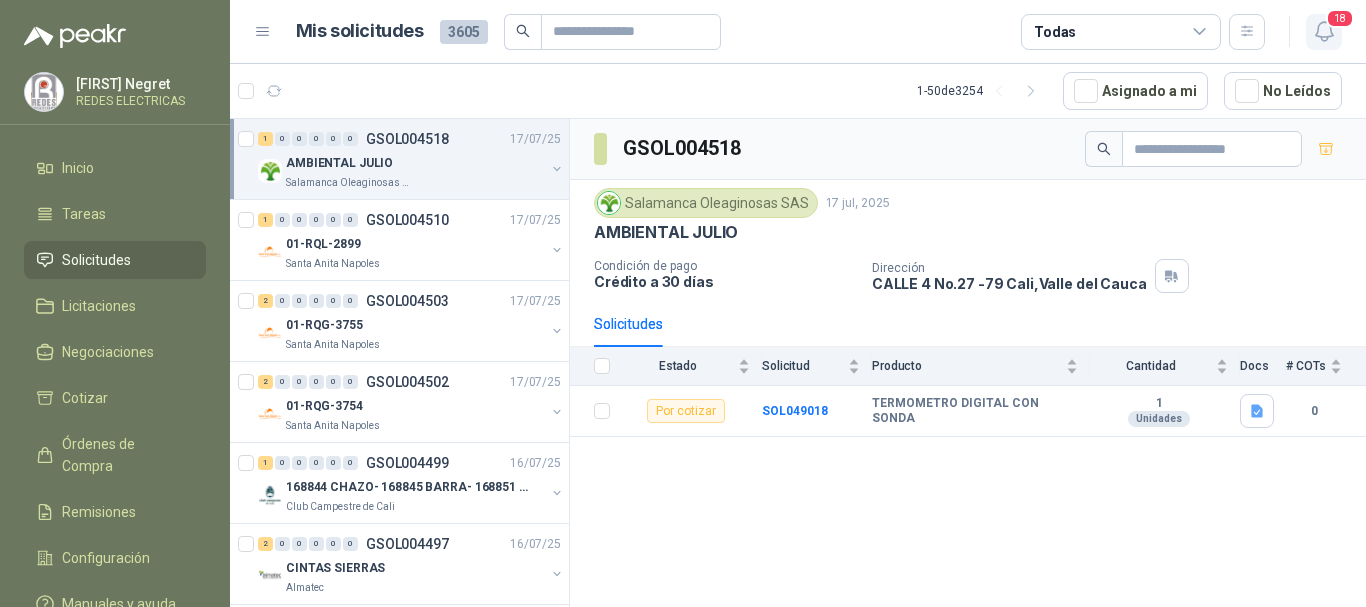 click 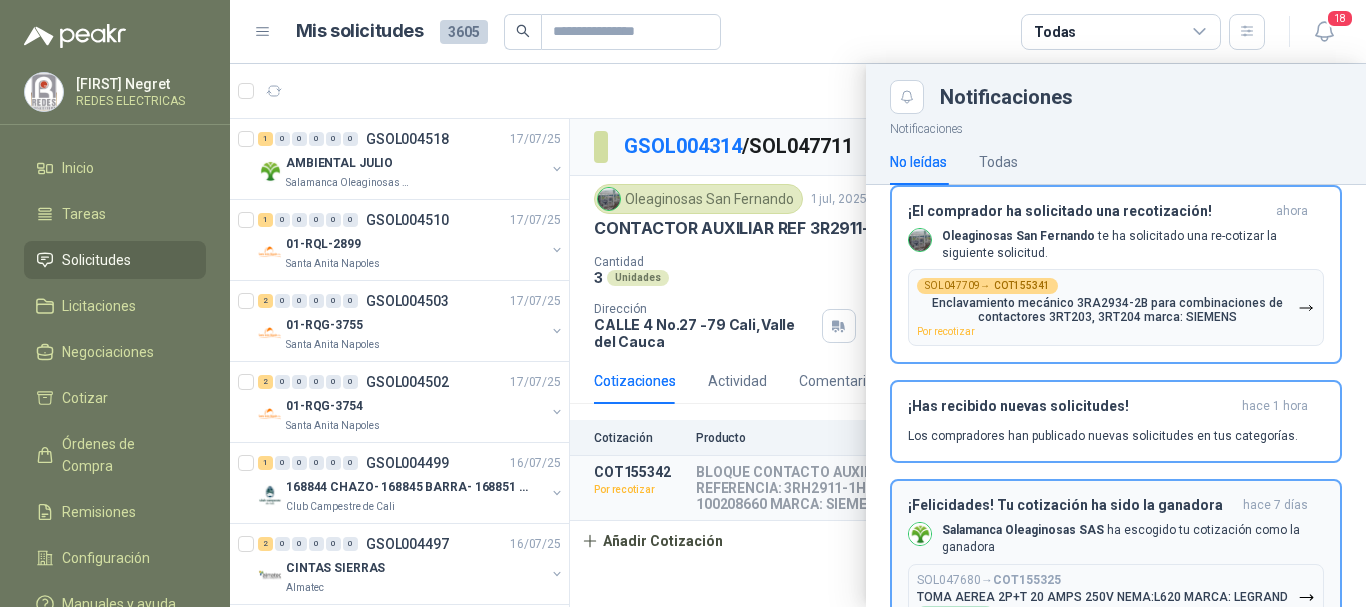 scroll, scrollTop: 0, scrollLeft: 0, axis: both 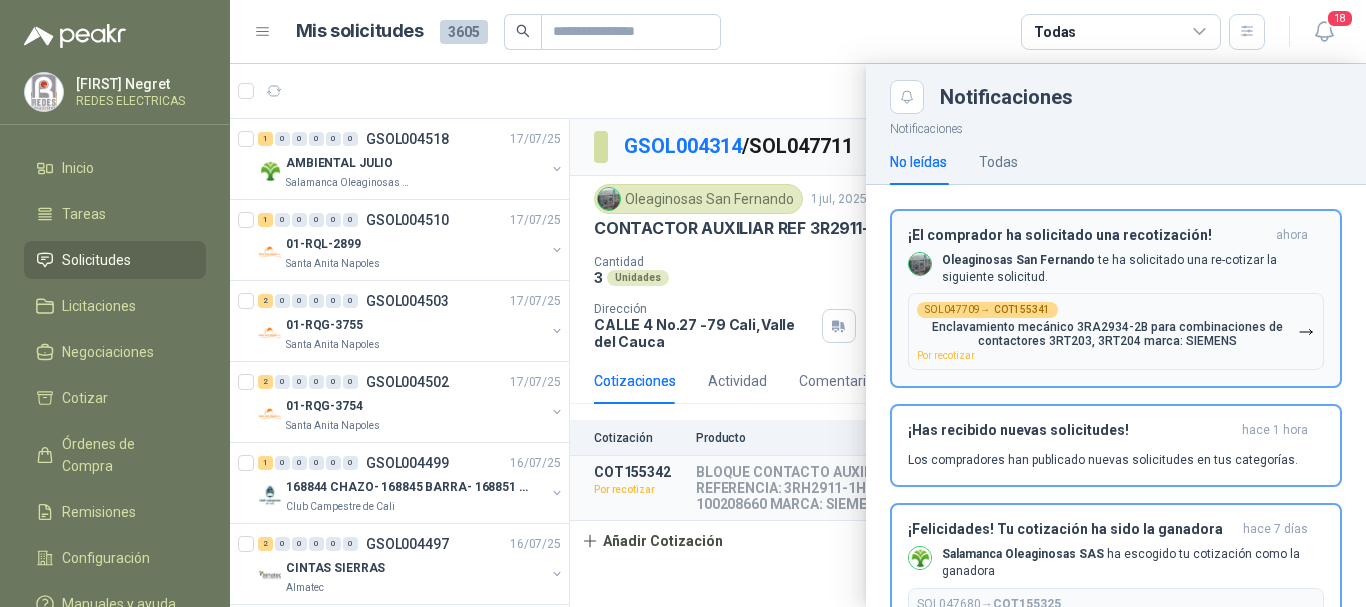 click on "Enclavamiento mecánico 3RA2934-2B para combinaciones de contactores 3RT203, 3RT204 marca: SIEMENS" at bounding box center [1107, 334] 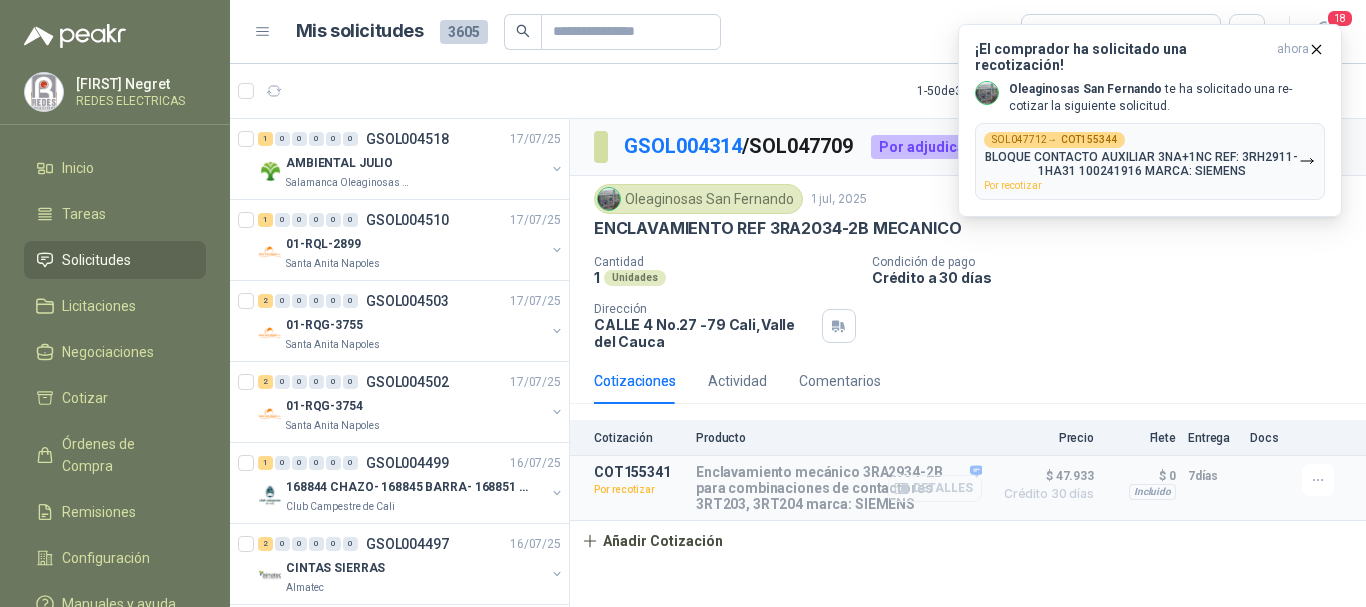 click 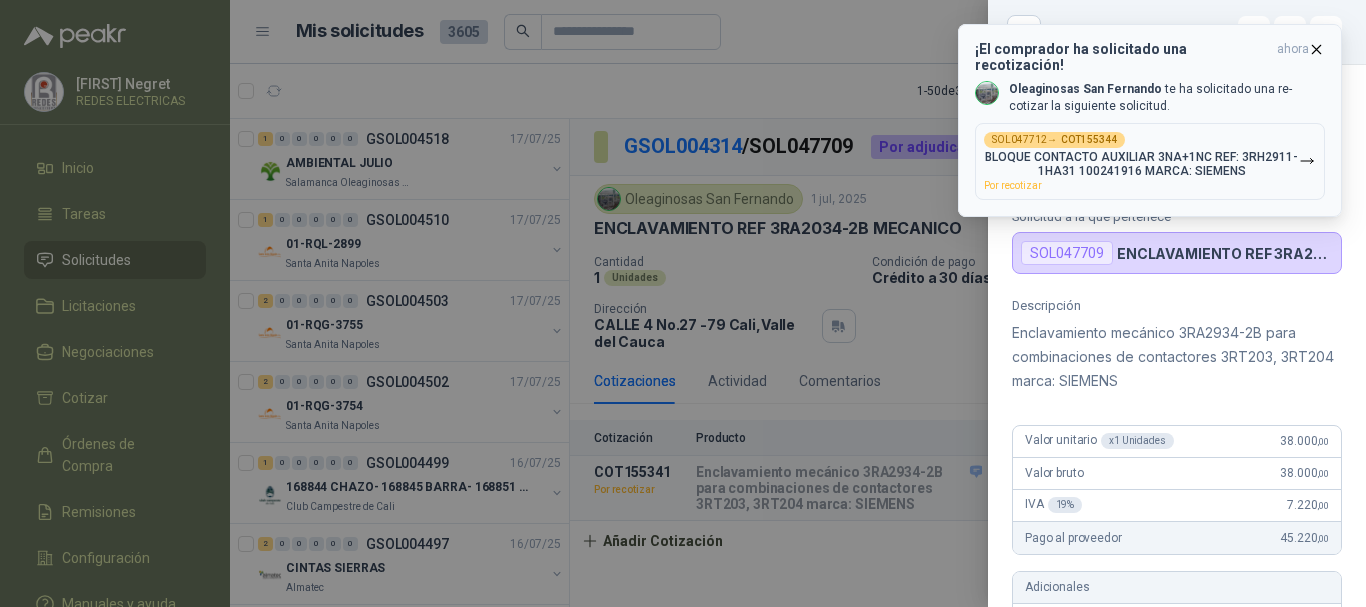 click 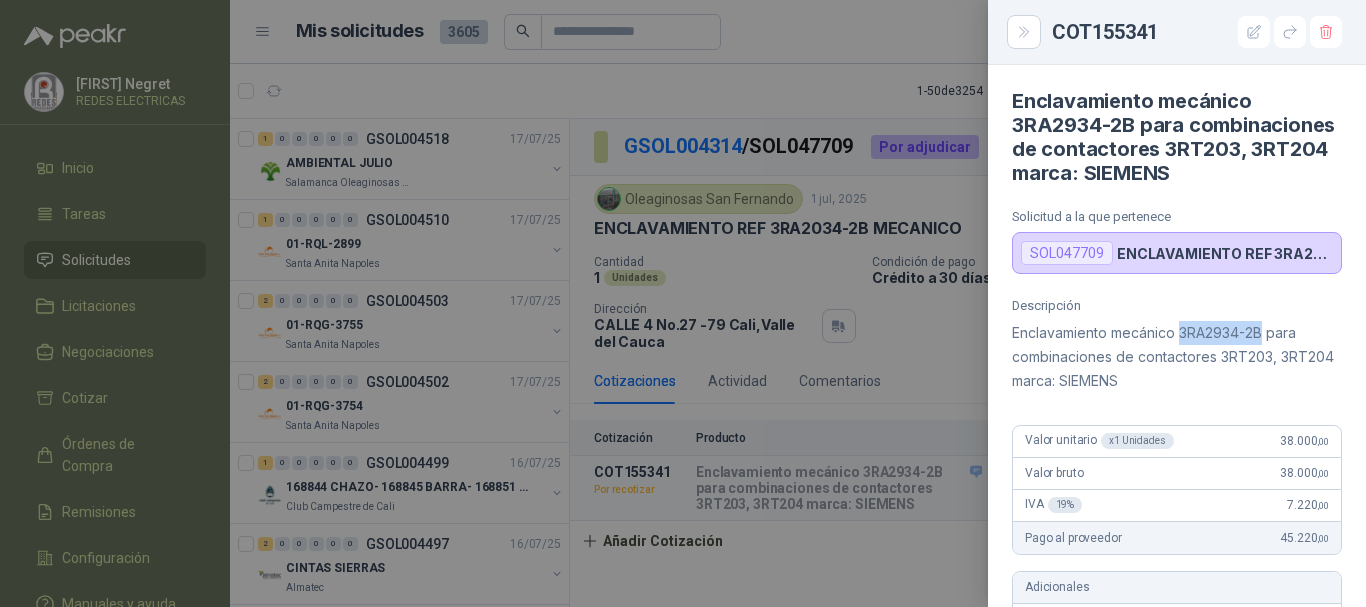 drag, startPoint x: 1184, startPoint y: 354, endPoint x: 1265, endPoint y: 353, distance: 81.00617 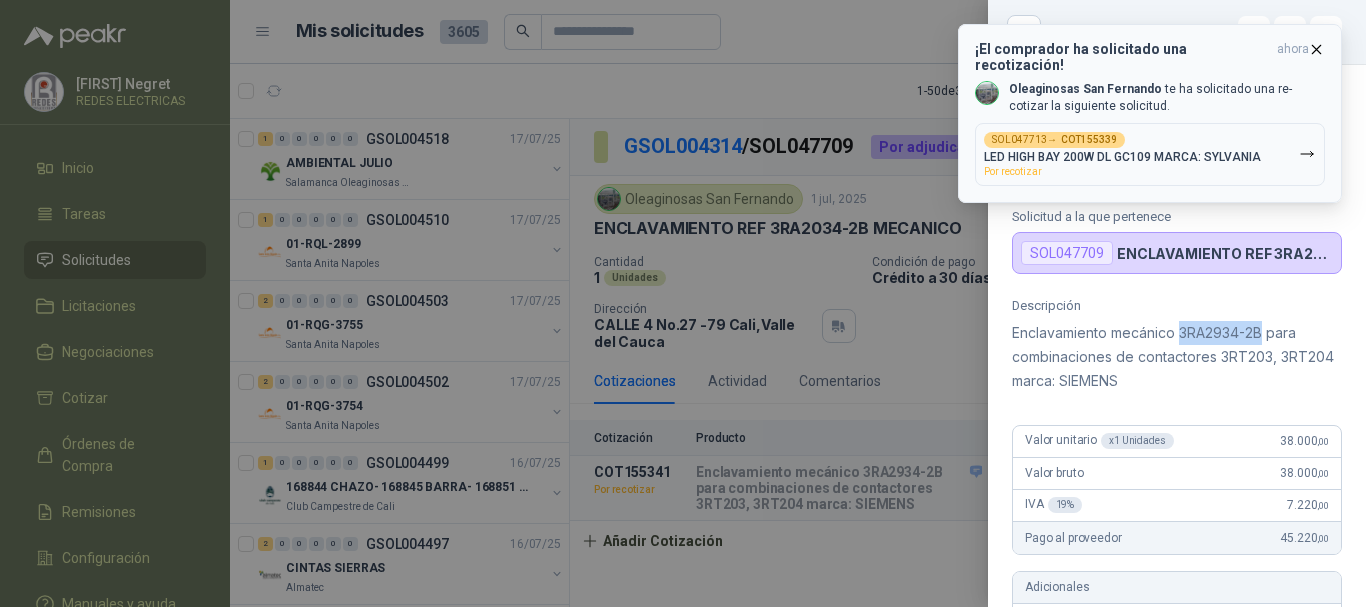 click on "¡El comprador ha solicitado una recotización! ahora   [COMPANY]    te ha solicitado una re-cotizar la siguiente solicitud. SOL047713  →  COT155339 LED HIGH BAY 200W DL GC109 MARCA: SYLVANIA Por recotizar" at bounding box center (1342, 24) 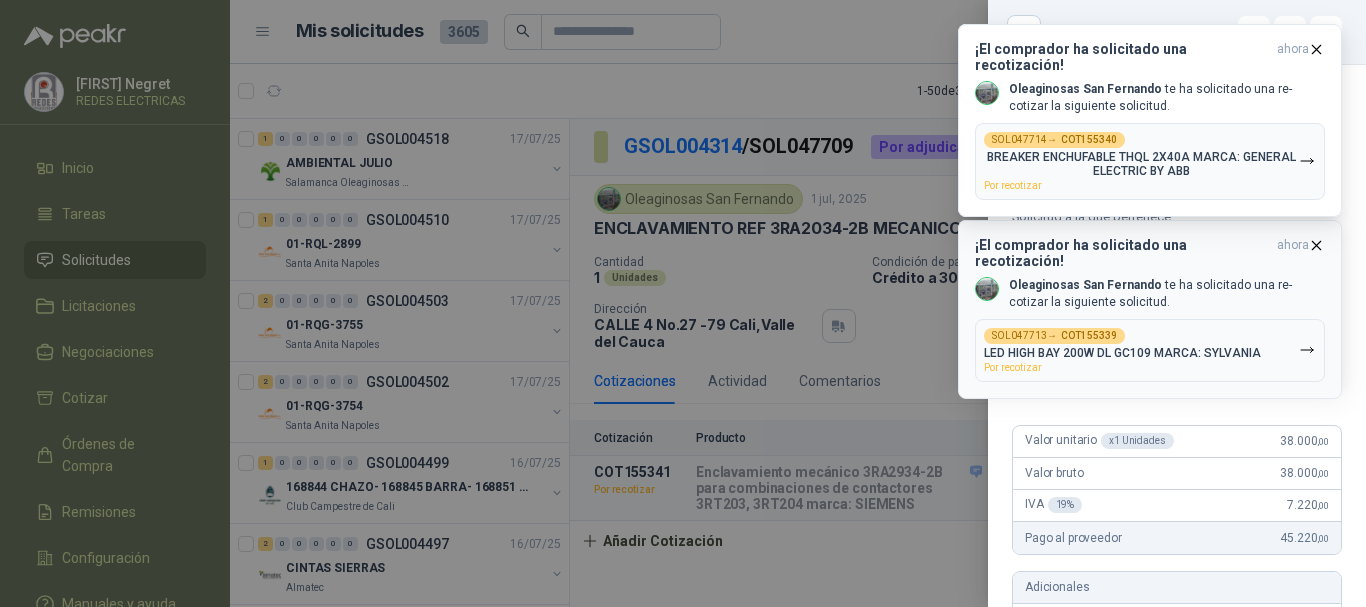 click 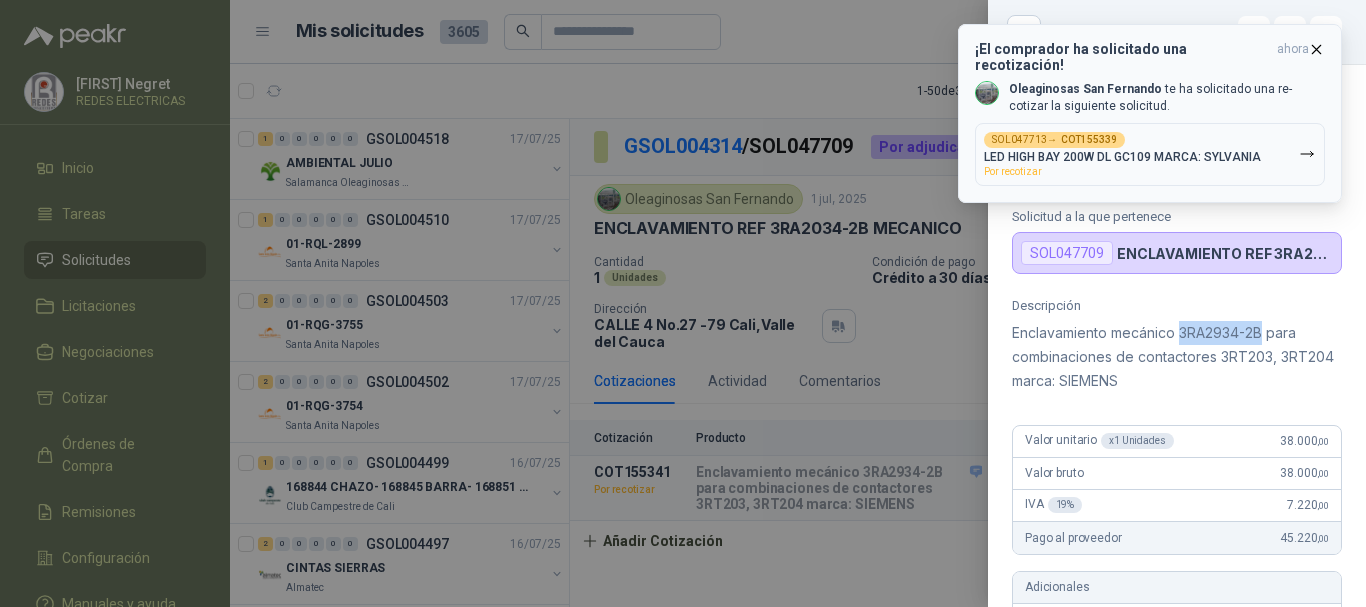 click 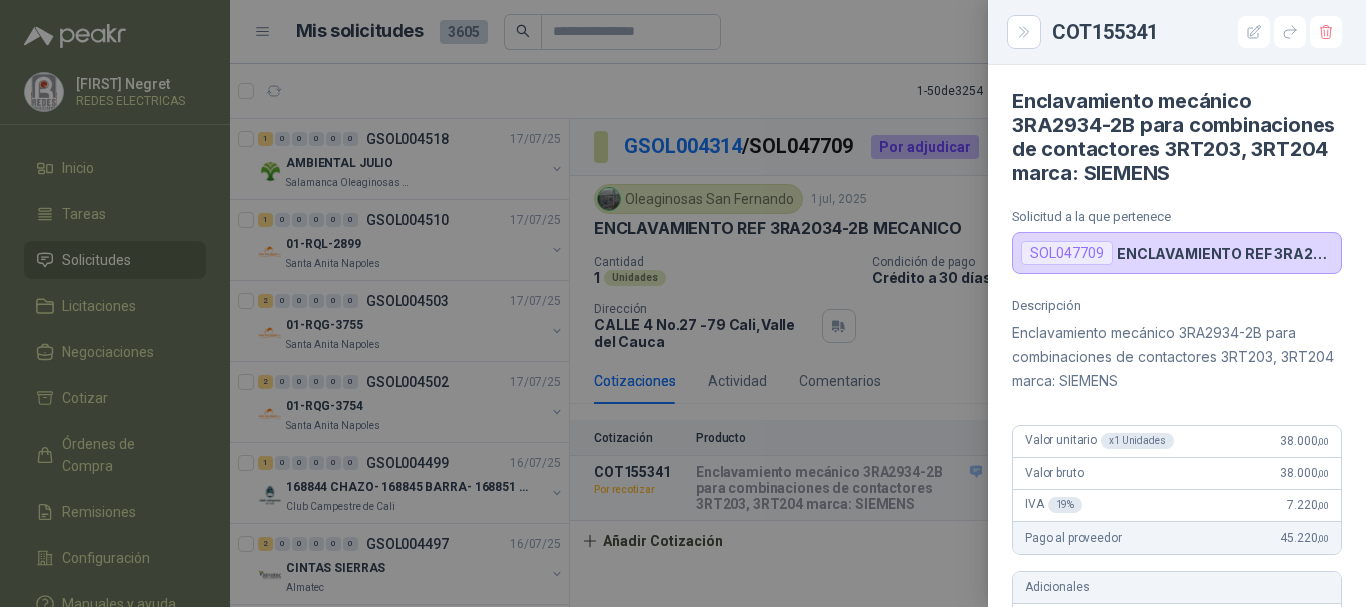 click on "Enclavamiento mecánico 3RA2934-2B para combinaciones de contactores 3RT203, 3RT204 marca: SIEMENS" at bounding box center [1177, 357] 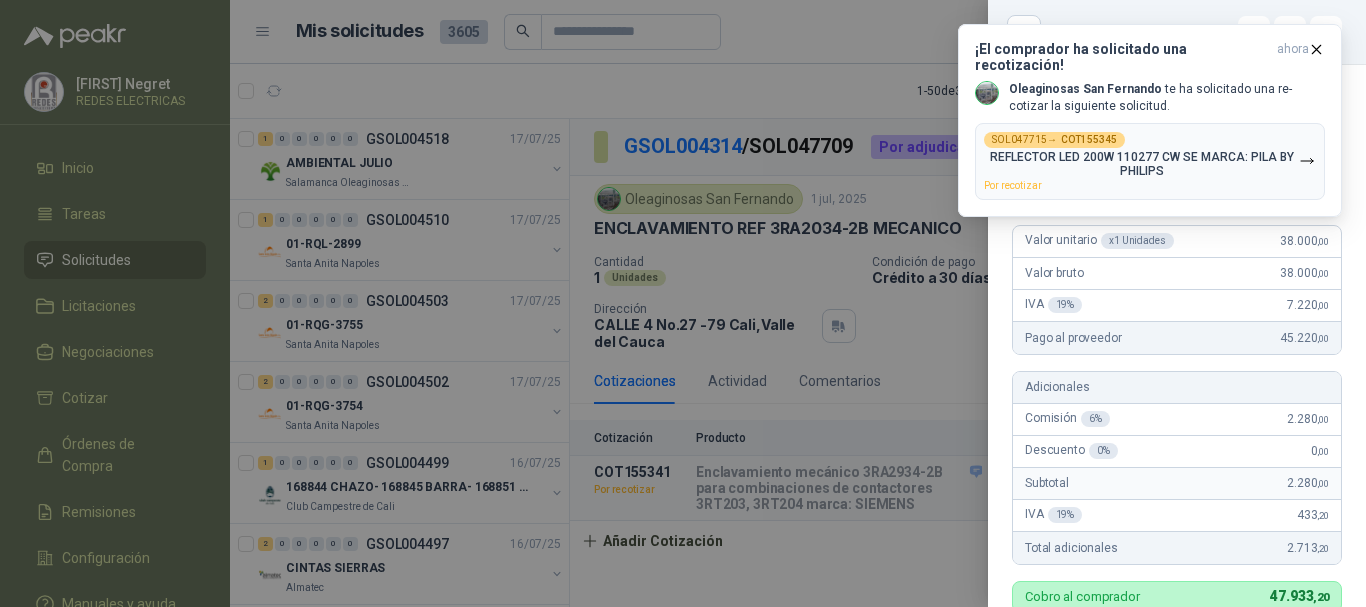 scroll, scrollTop: 0, scrollLeft: 0, axis: both 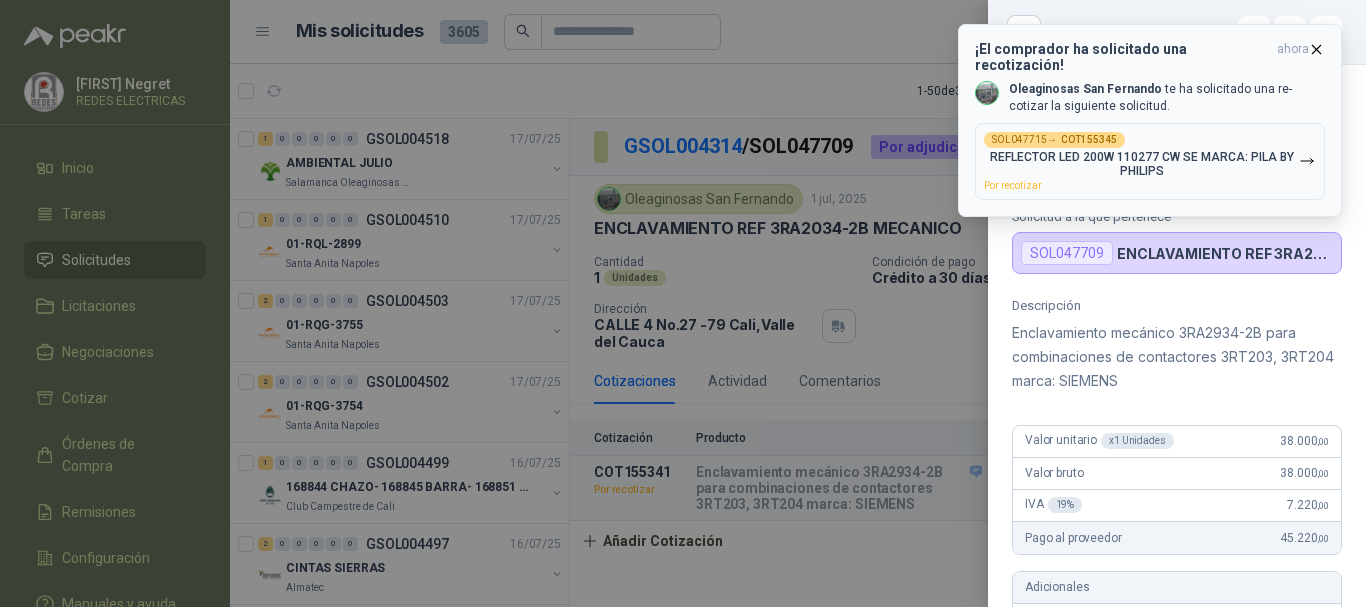 click 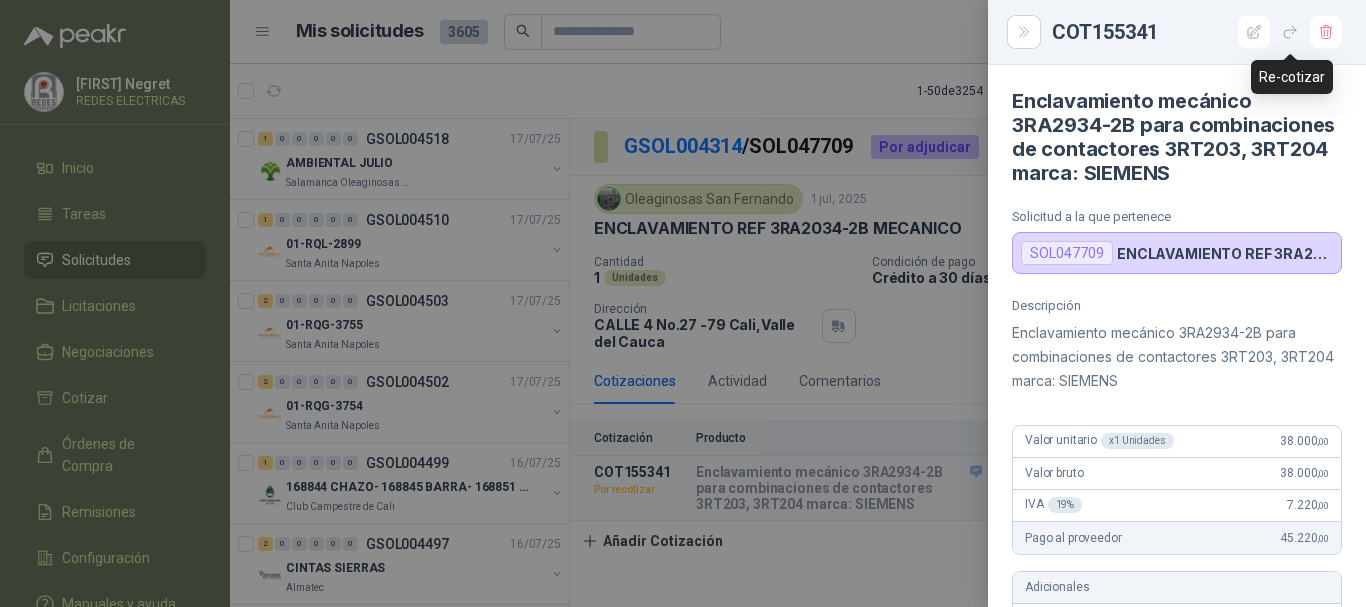 click 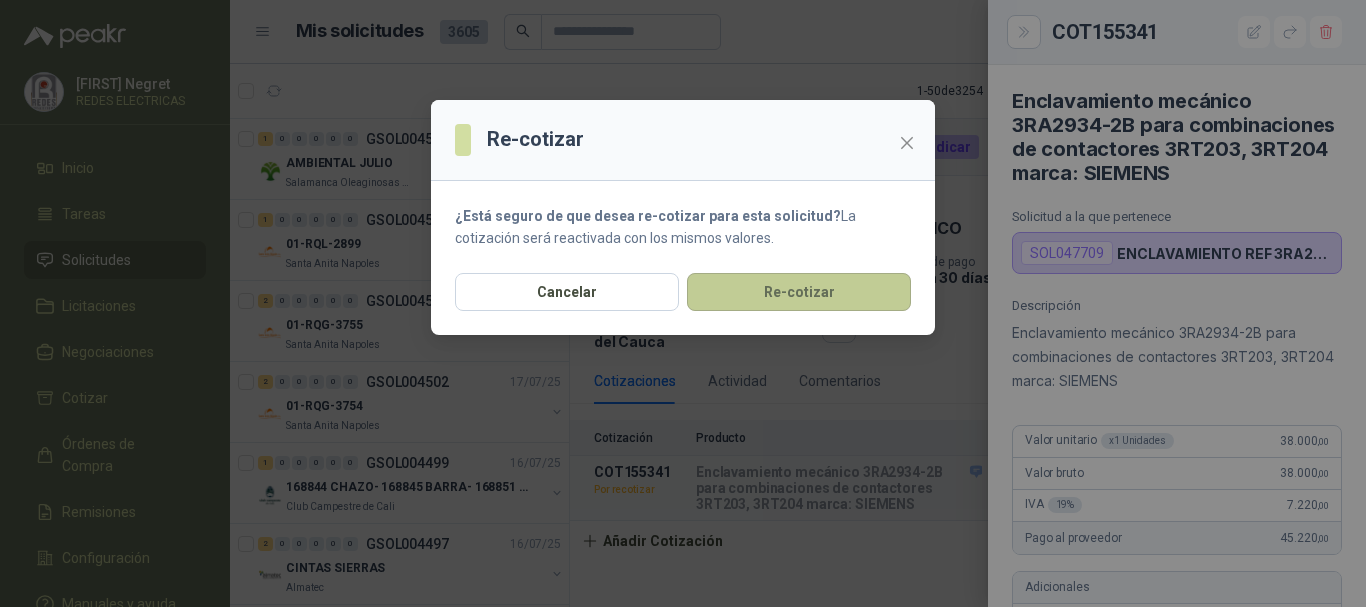 click on "Re-cotizar" at bounding box center [799, 292] 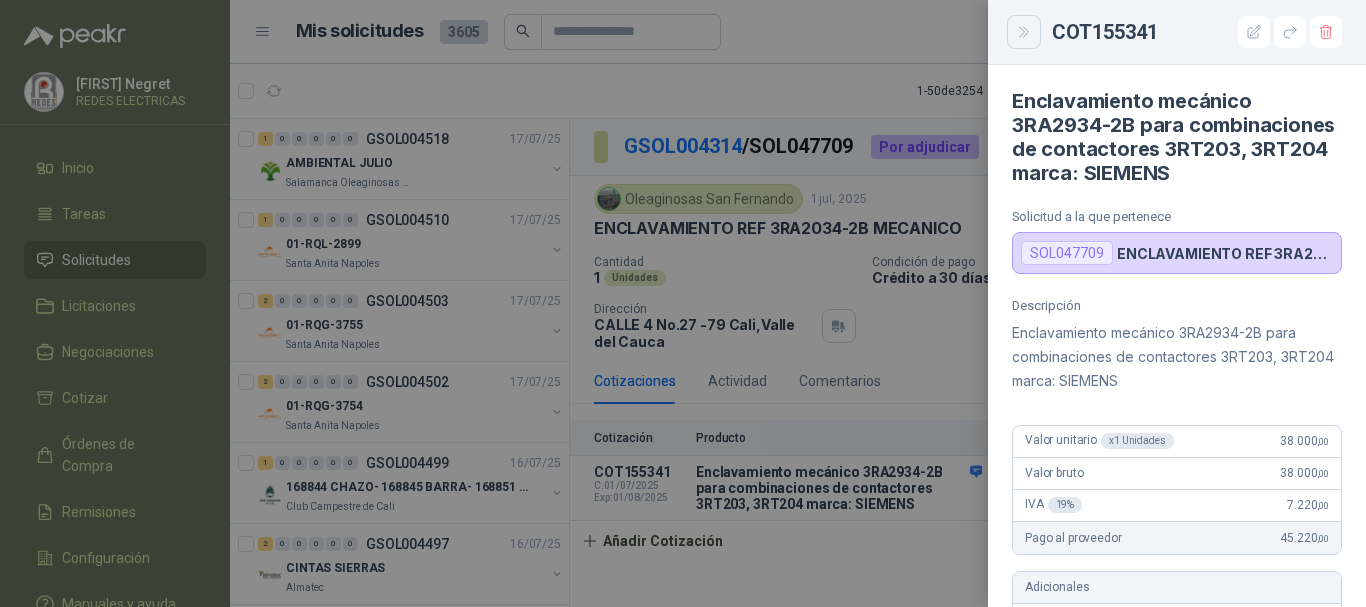 click 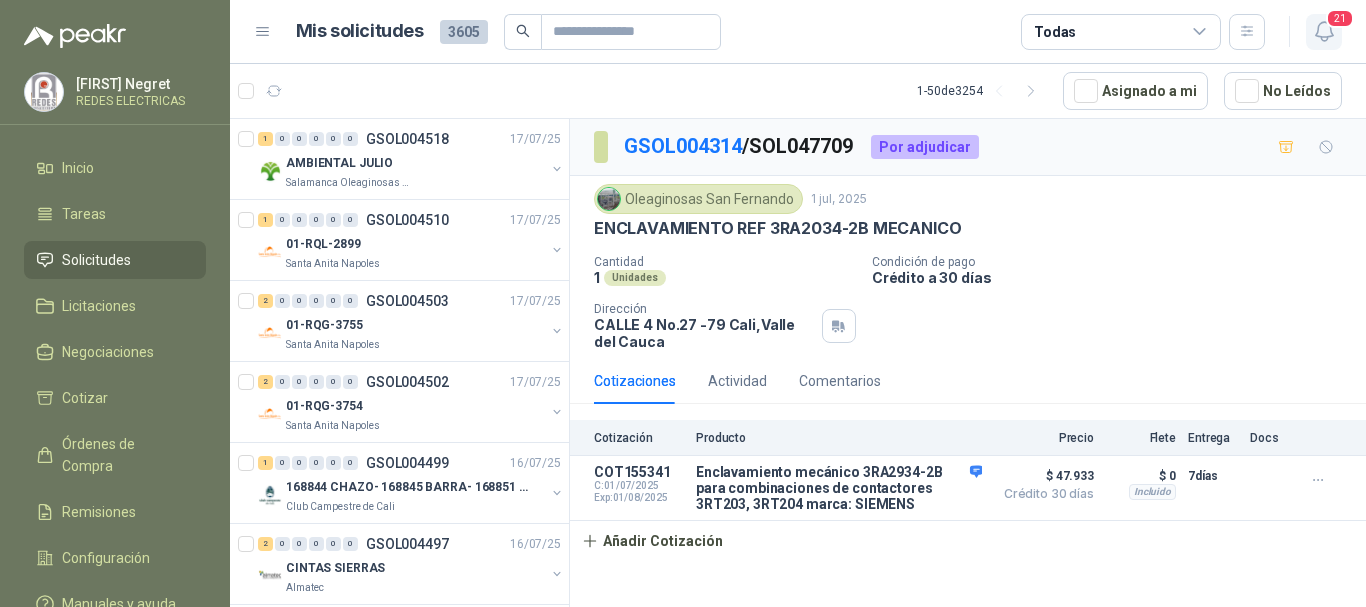 click 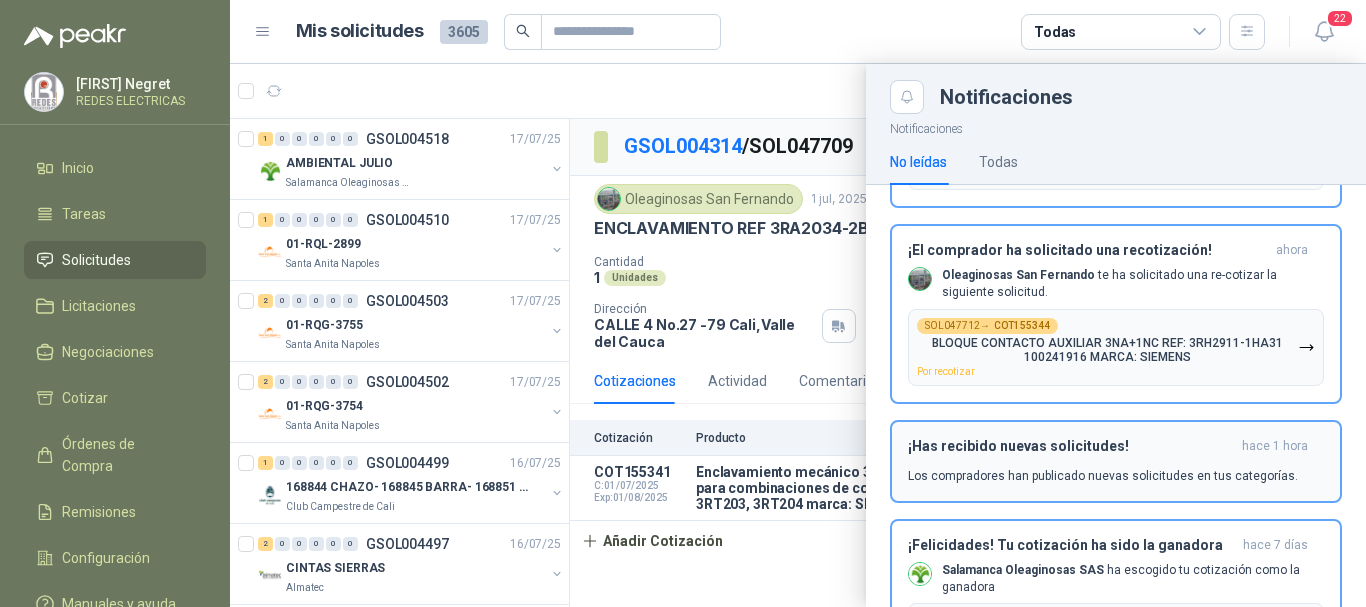 scroll, scrollTop: 698, scrollLeft: 0, axis: vertical 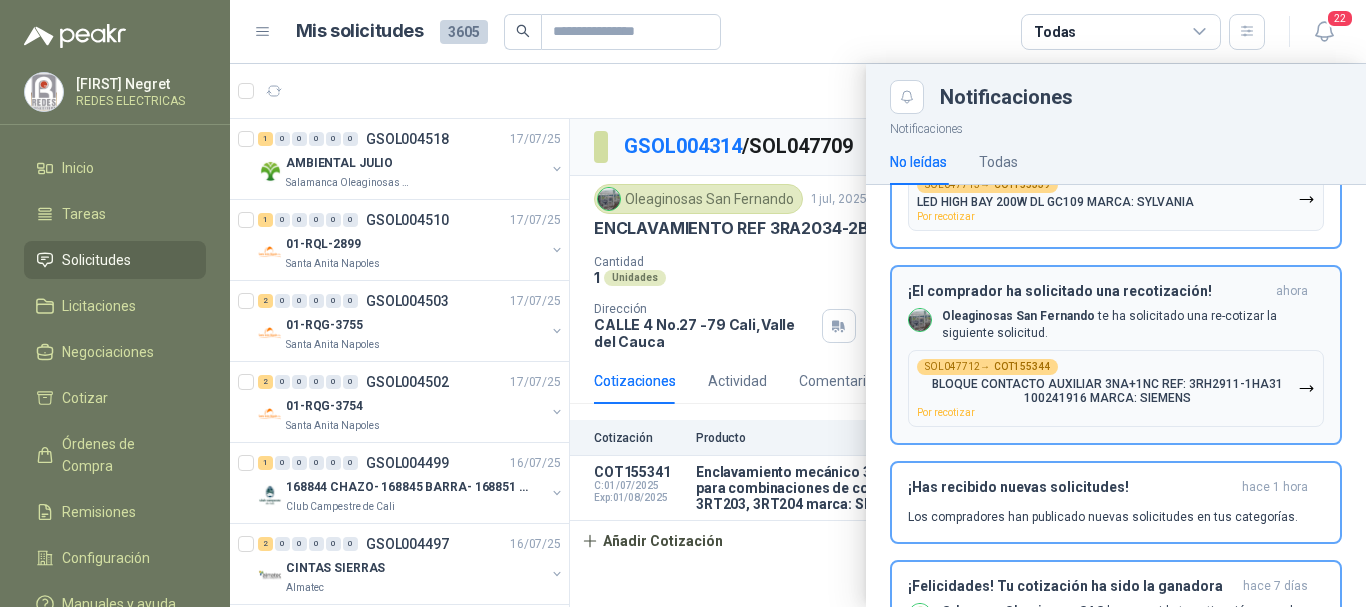 click on "[COMPANY]    te ha solicitado una re-cotizar la siguiente solicitud." at bounding box center [1133, 325] 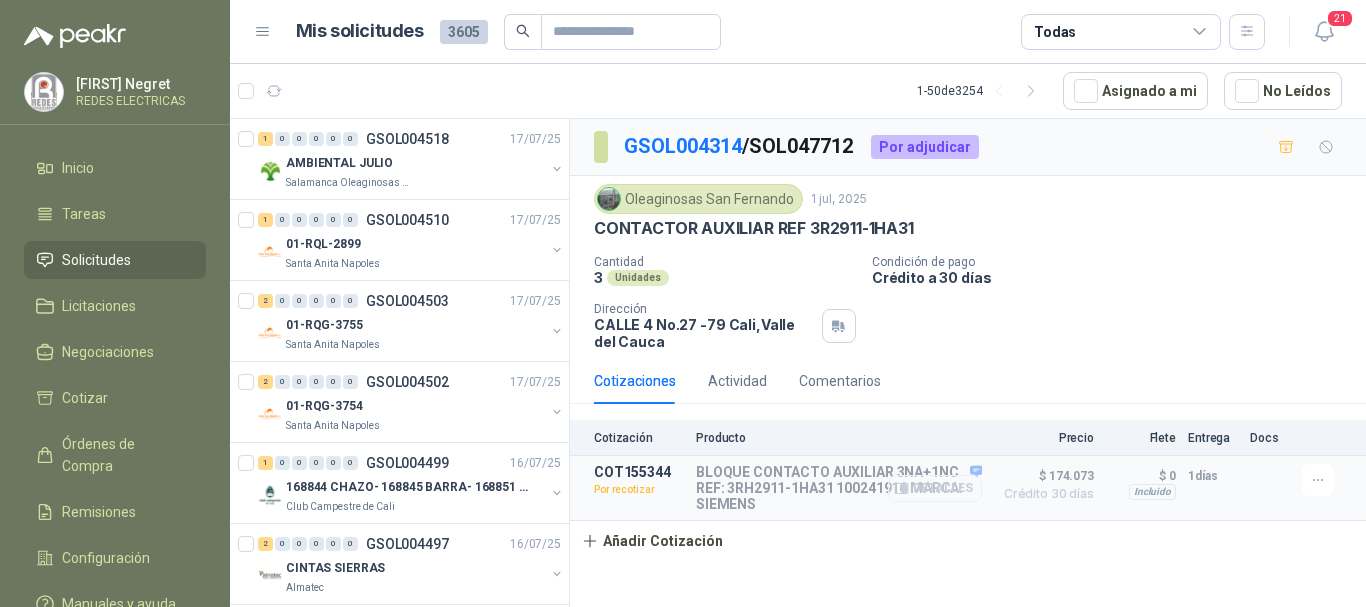 click on "Detalles" at bounding box center [935, 488] 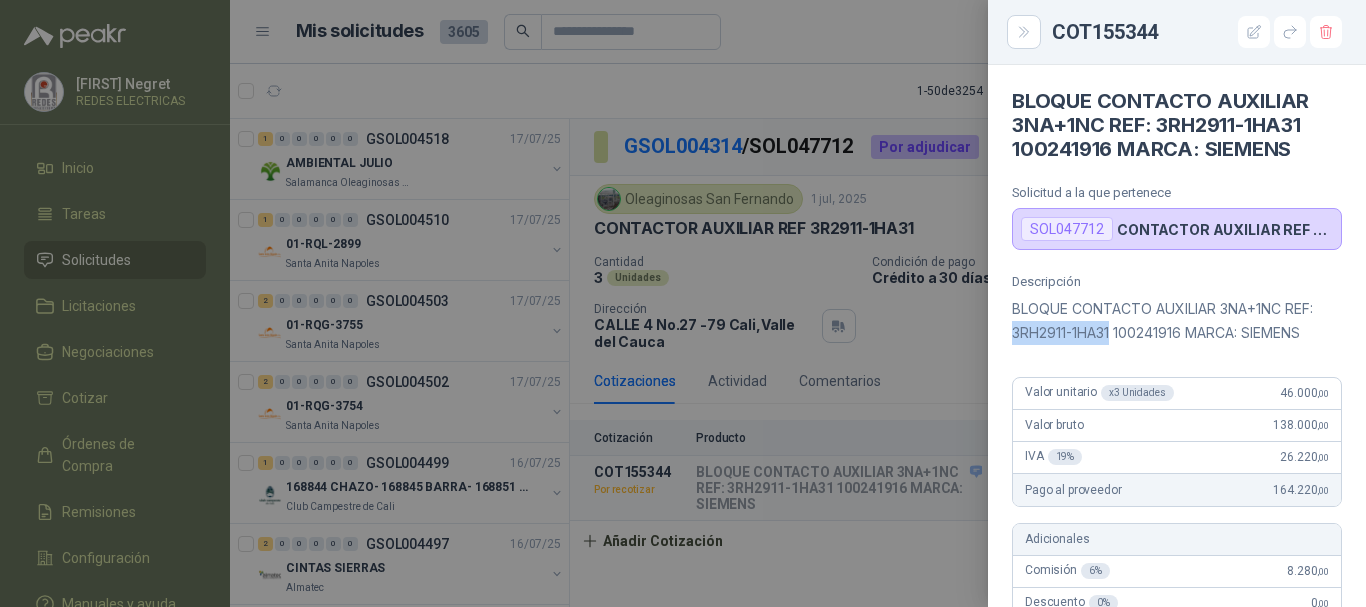 drag, startPoint x: 1015, startPoint y: 332, endPoint x: 1114, endPoint y: 325, distance: 99.24717 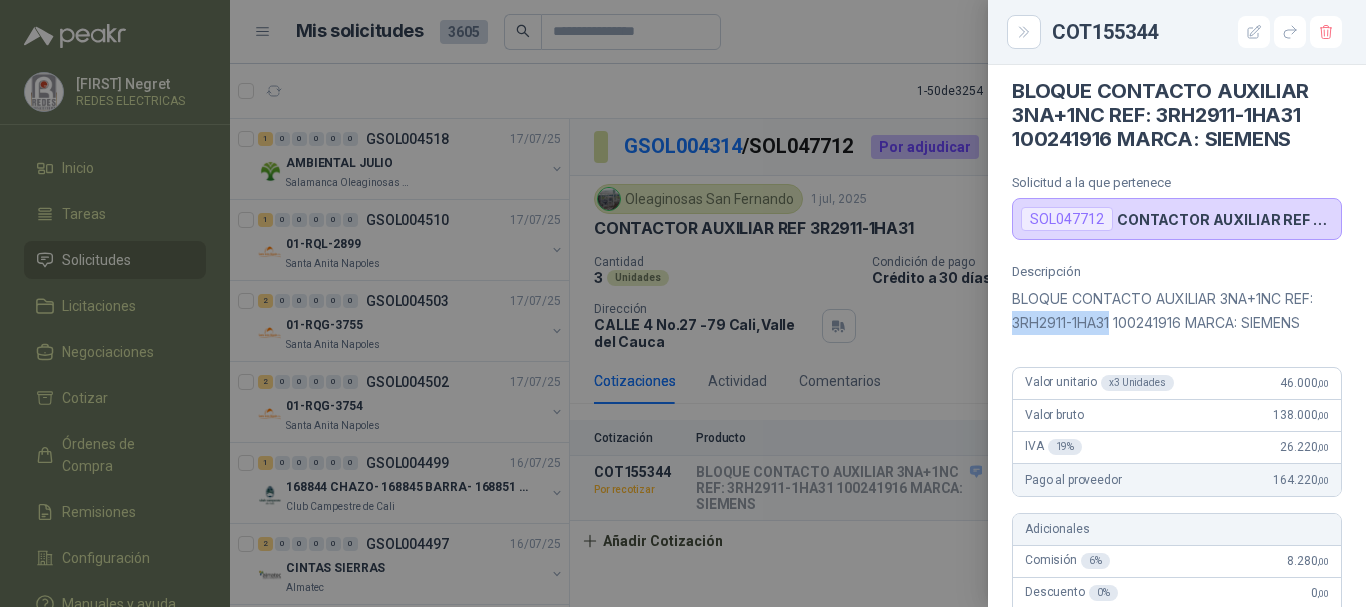 scroll, scrollTop: 0, scrollLeft: 0, axis: both 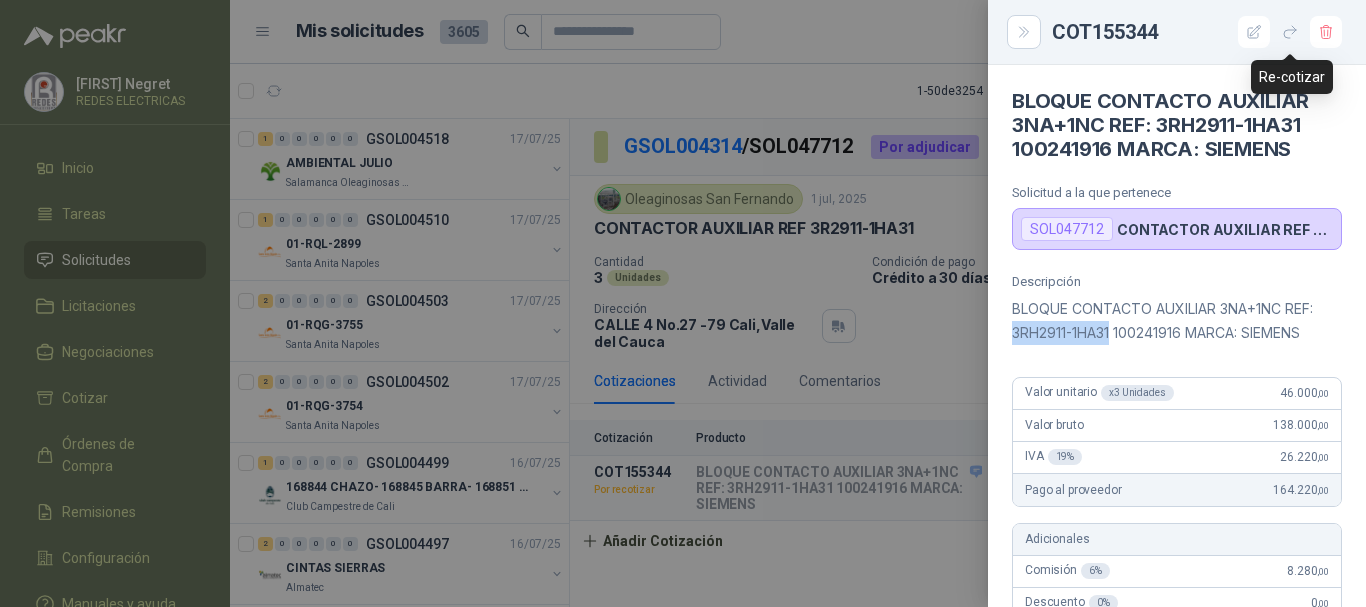 click 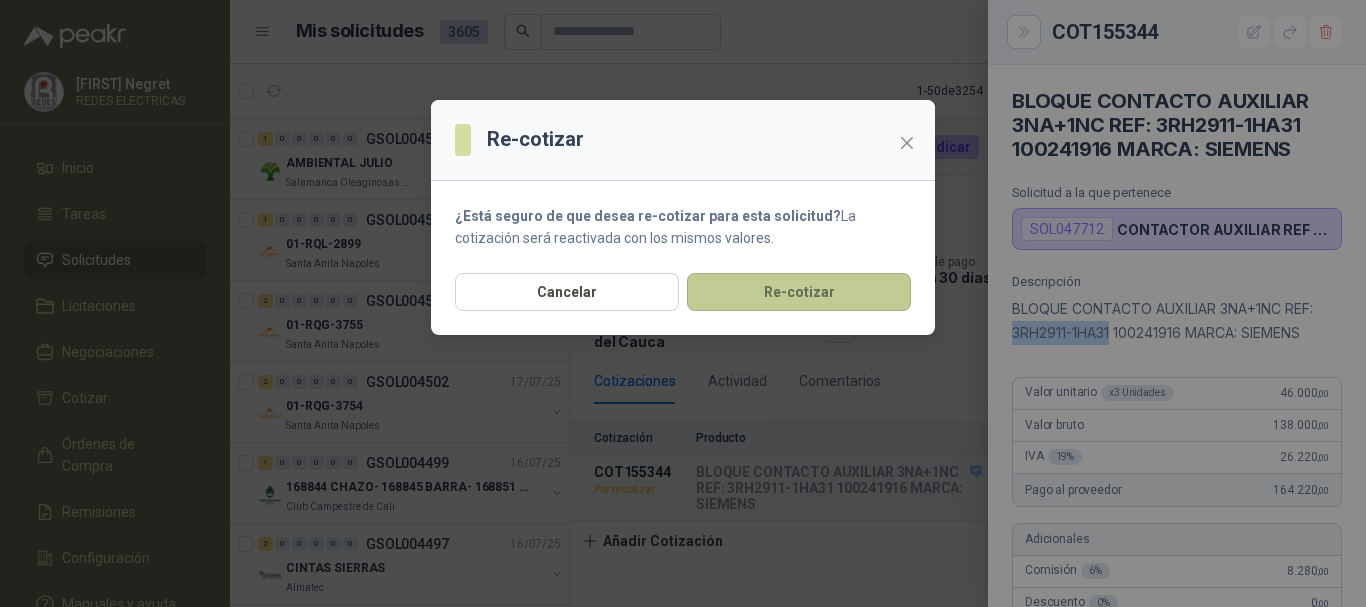 click on "Re-cotizar" at bounding box center [799, 292] 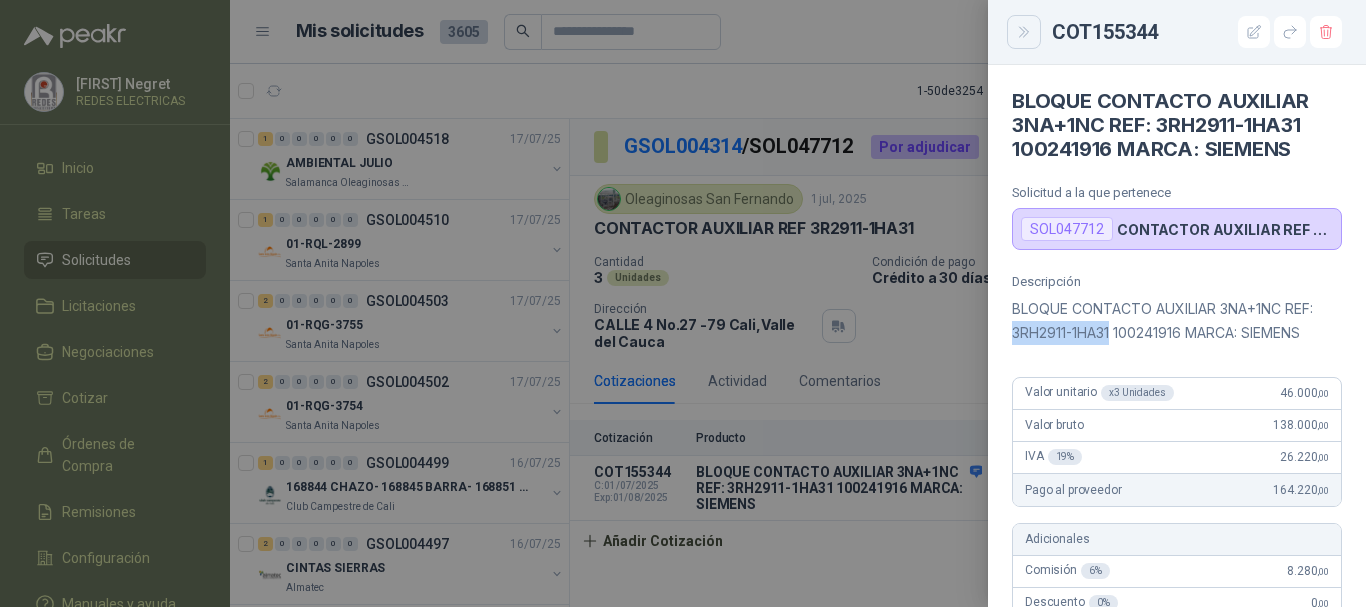 click 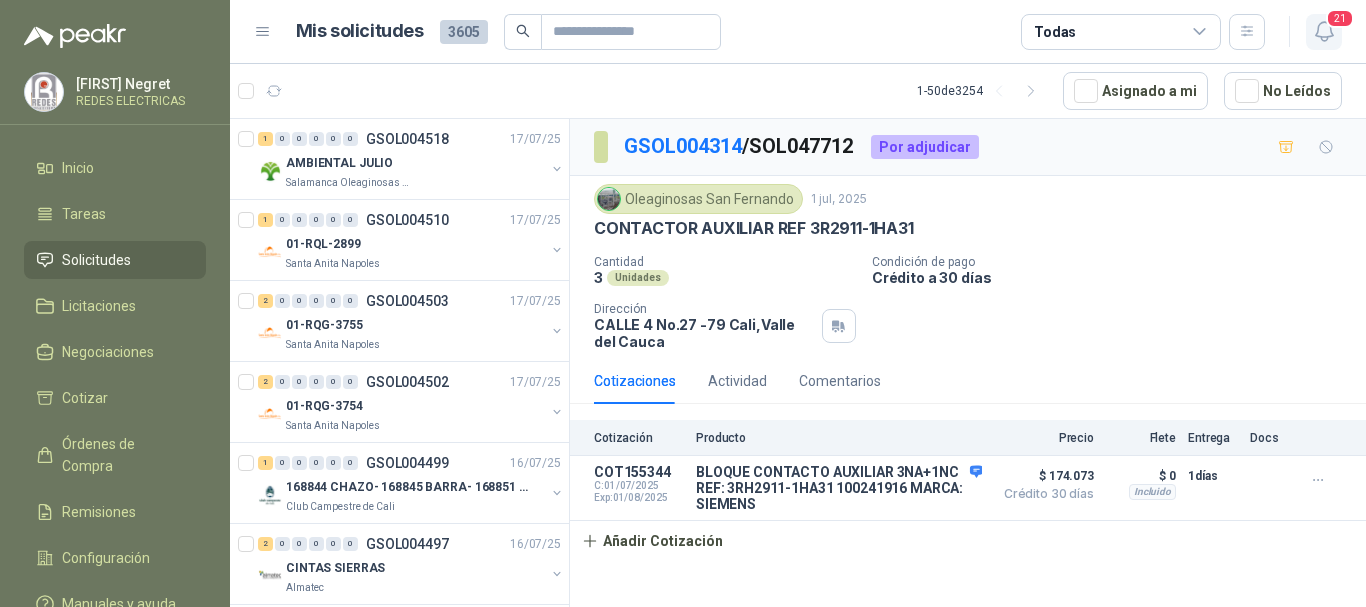 click on "21" at bounding box center [1340, 18] 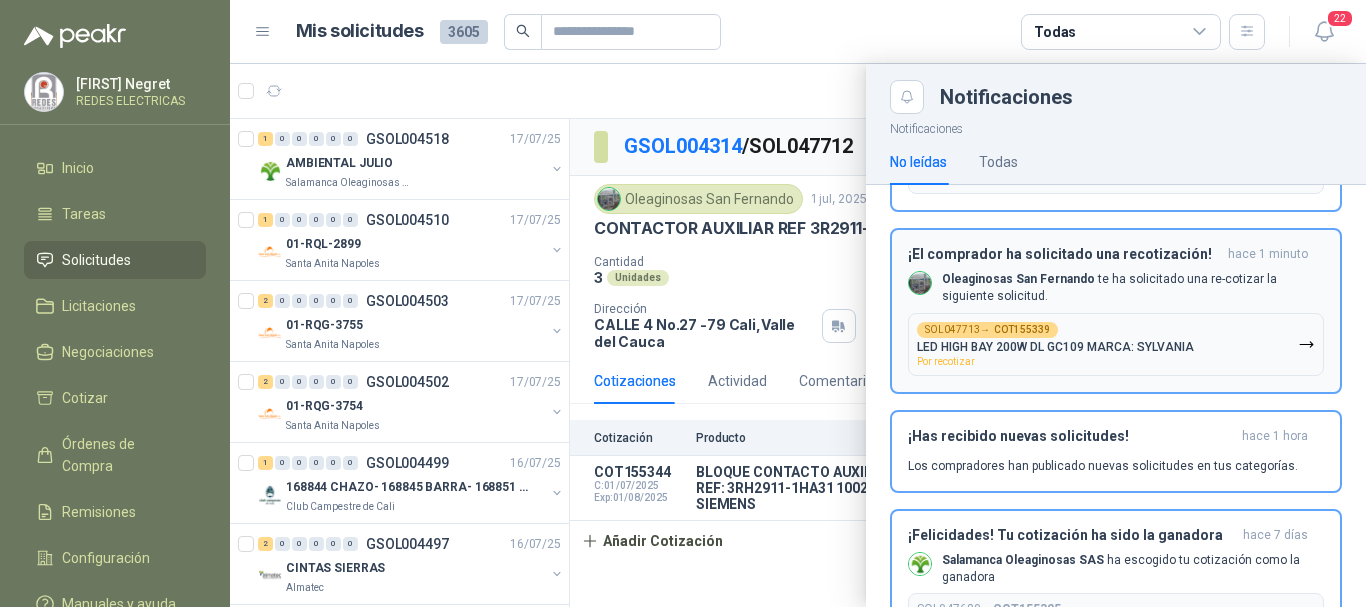 scroll, scrollTop: 797, scrollLeft: 0, axis: vertical 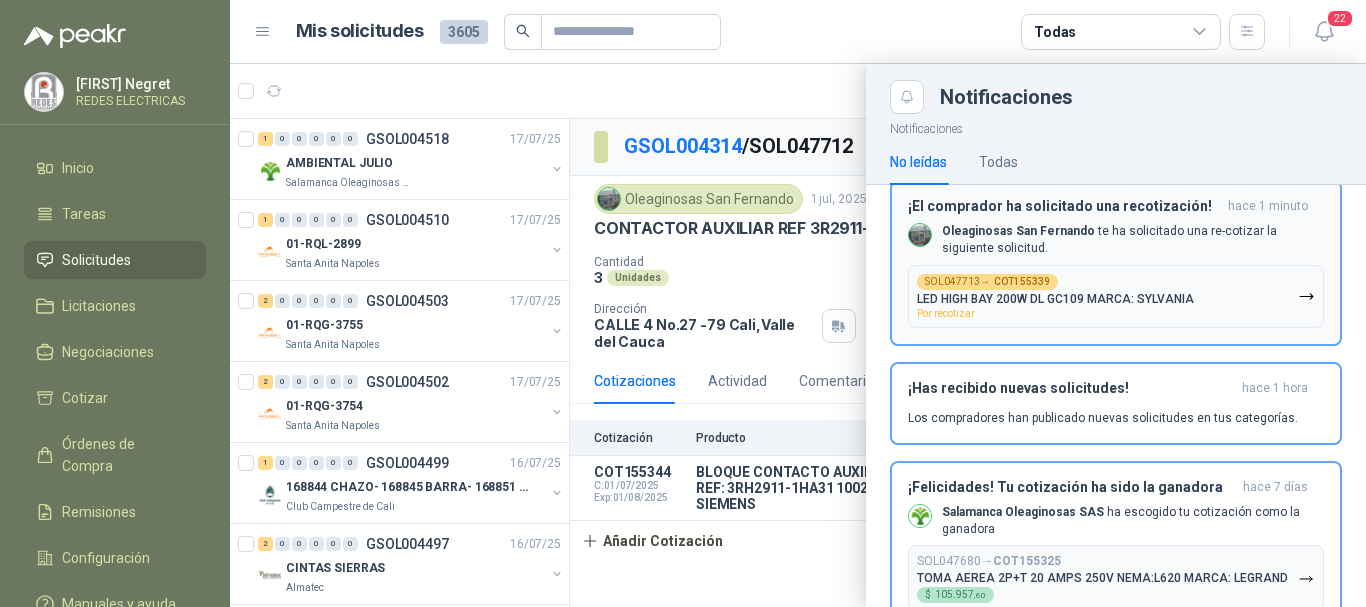 click on "[COMPANY]    te ha solicitado una re-cotizar la siguiente solicitud." at bounding box center [1133, 240] 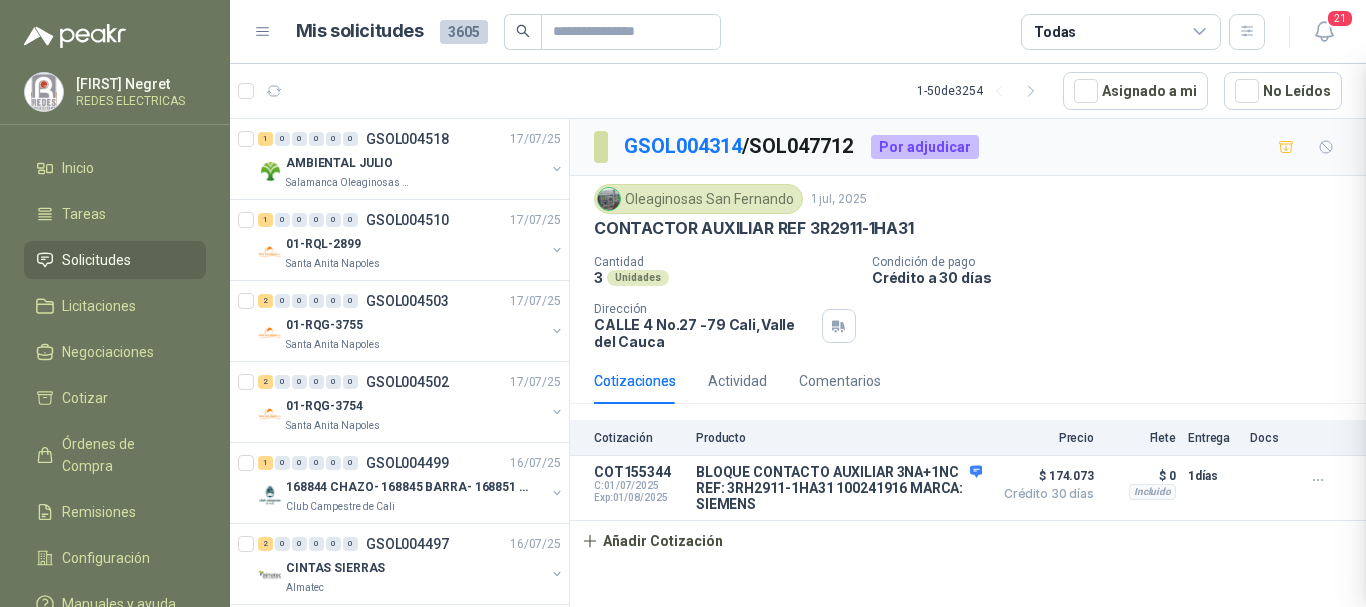 scroll, scrollTop: 613, scrollLeft: 0, axis: vertical 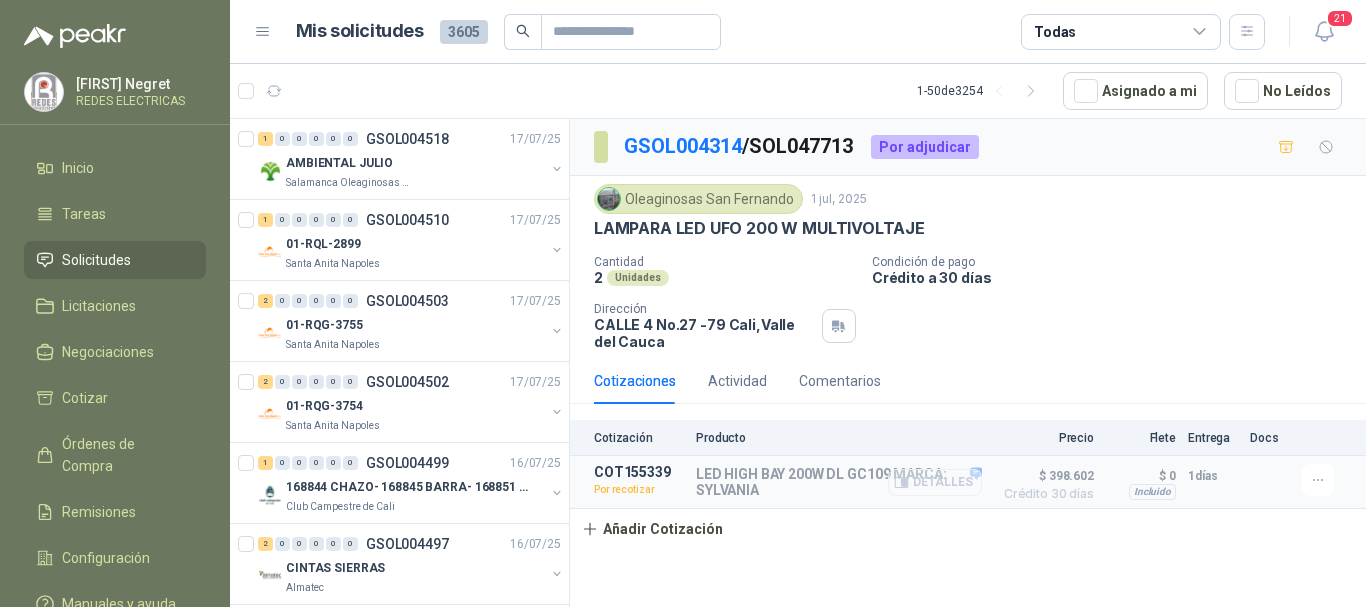 click on "Detalles" at bounding box center [935, 482] 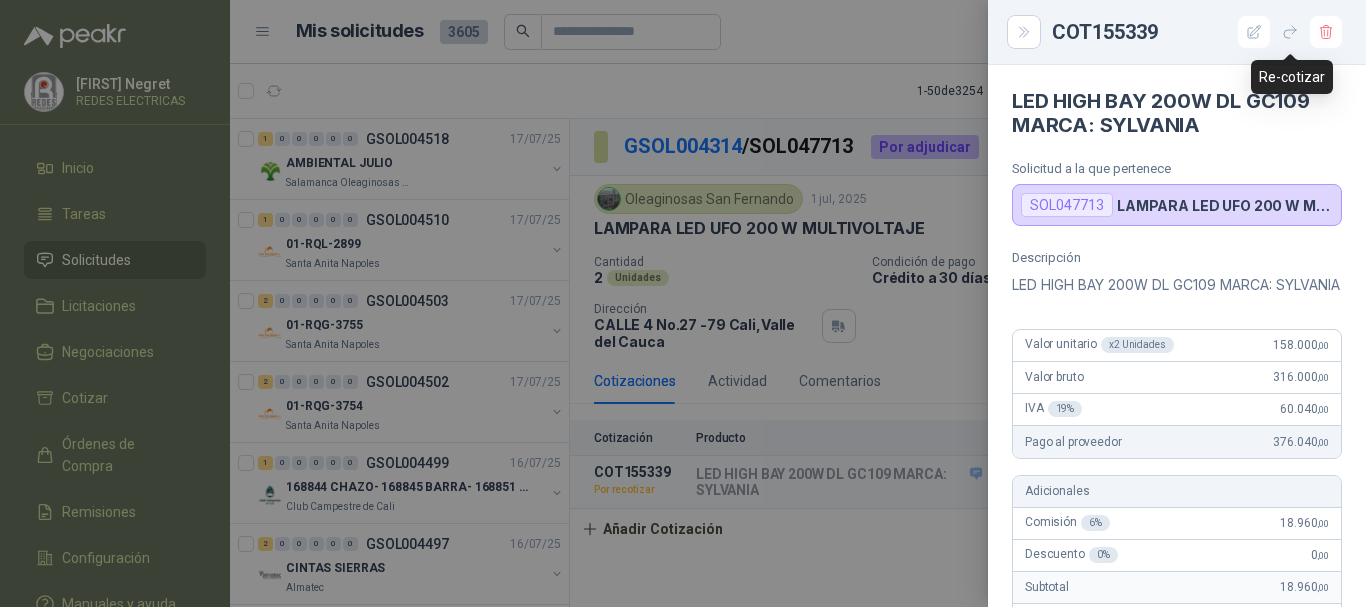 click at bounding box center (1290, 32) 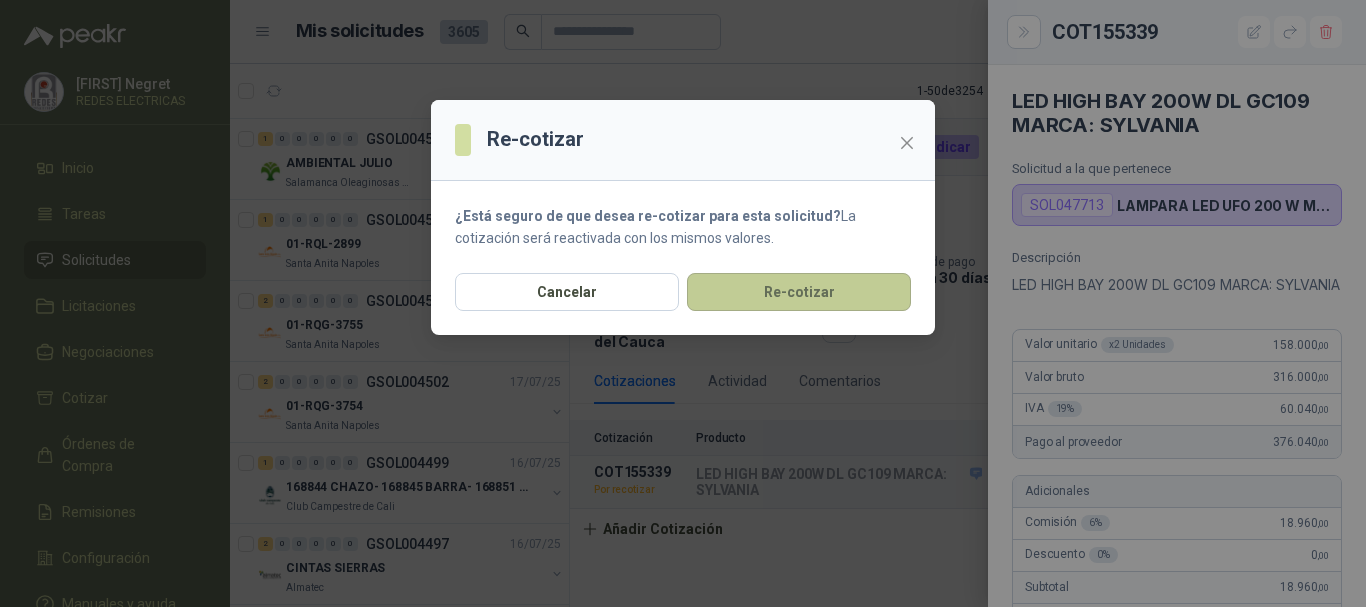 click on "Re-cotizar" at bounding box center (799, 292) 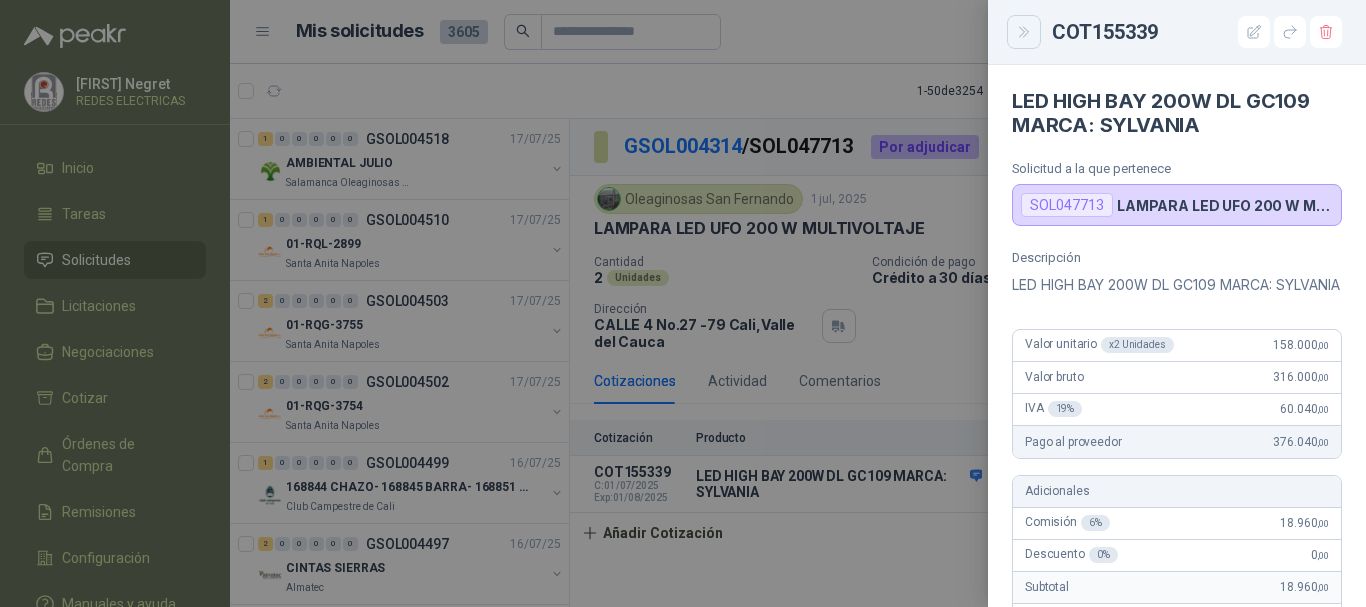 click 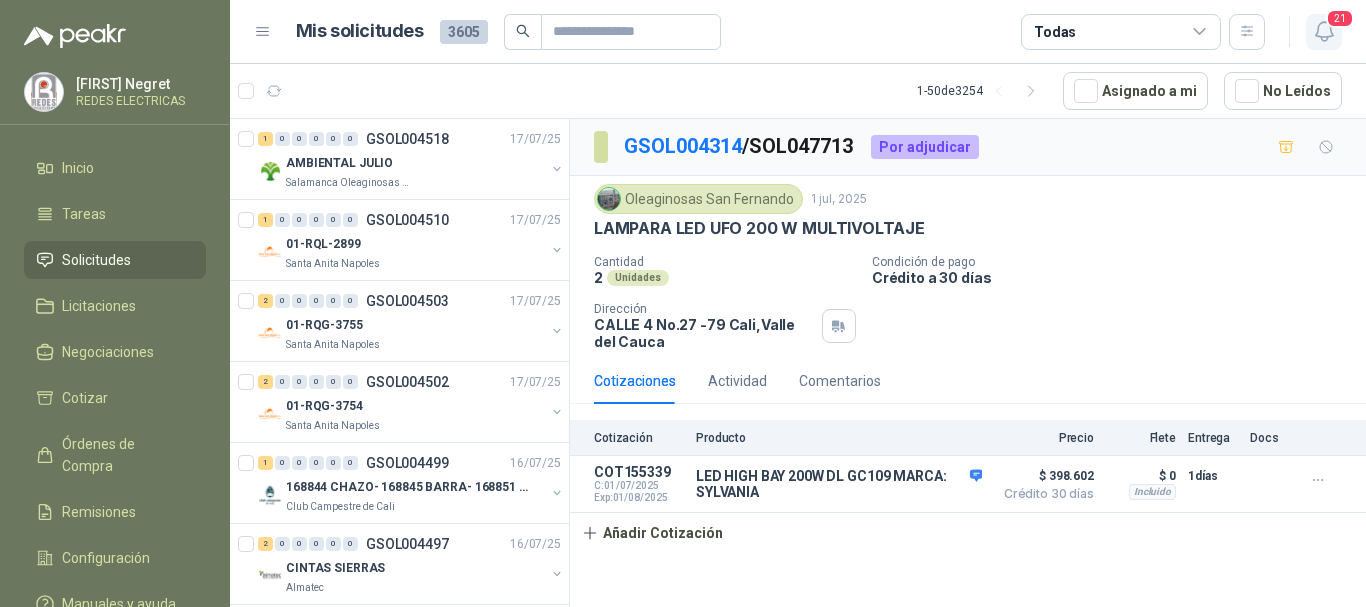 click 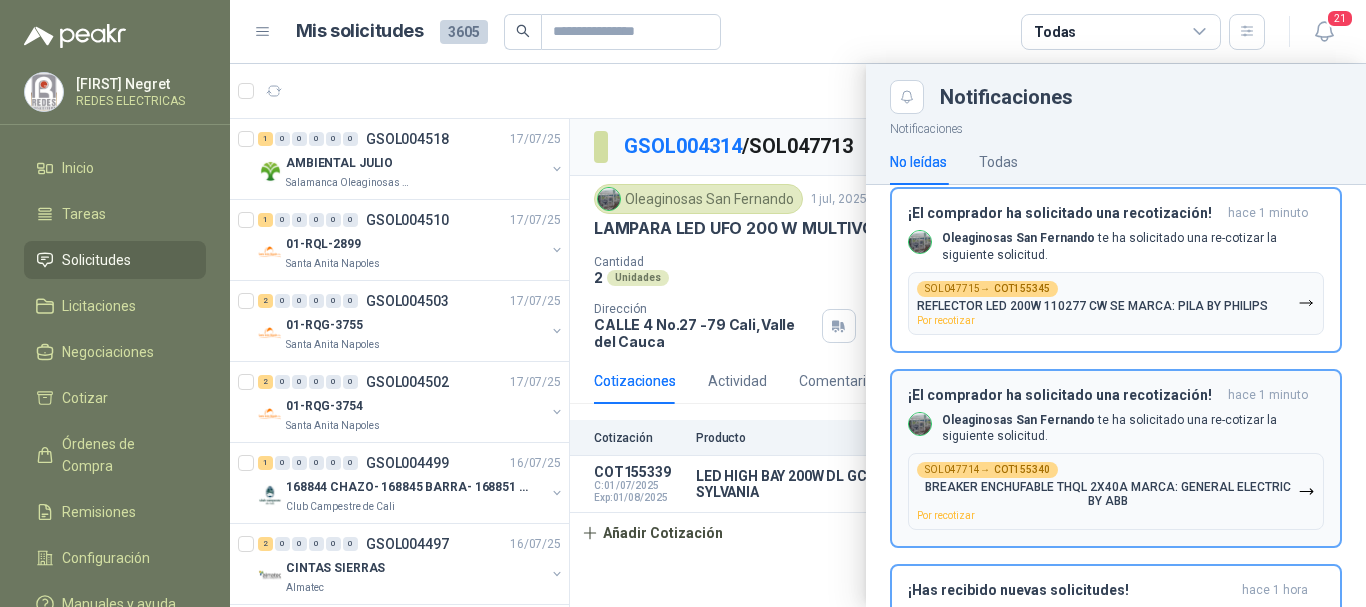 scroll, scrollTop: 613, scrollLeft: 0, axis: vertical 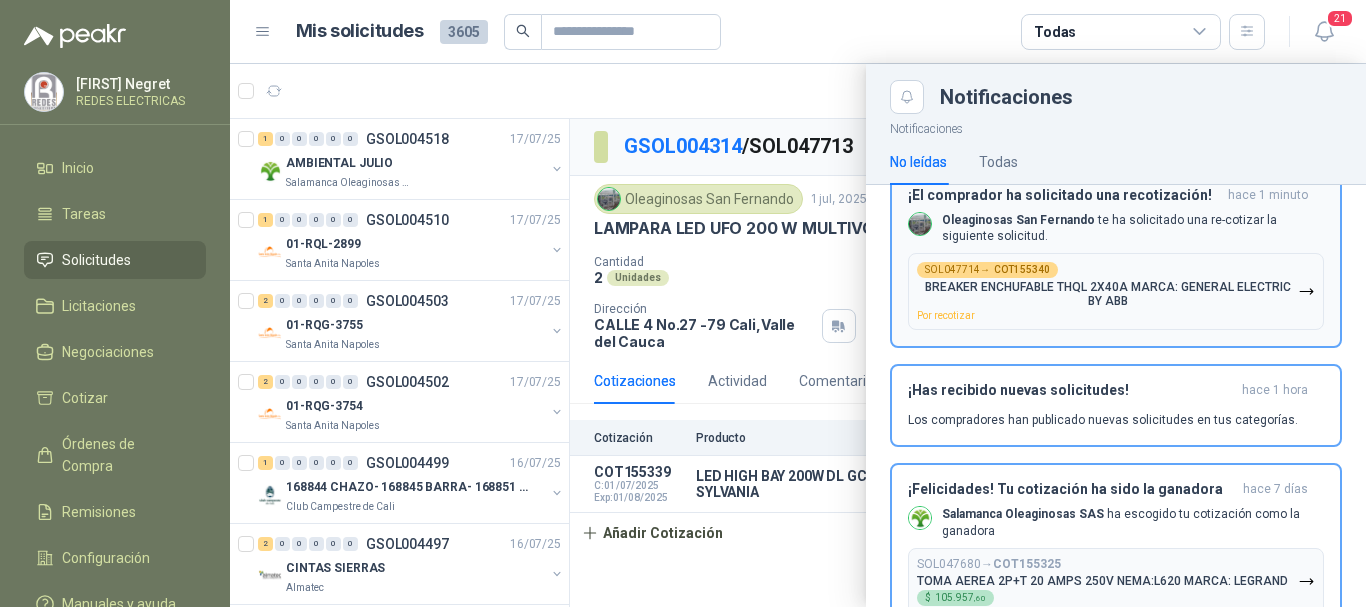 click on "BREAKER ENCHUFABLE THQL 2X40A  MARCA: GENERAL ELECTRIC BY ABB" at bounding box center [1107, 294] 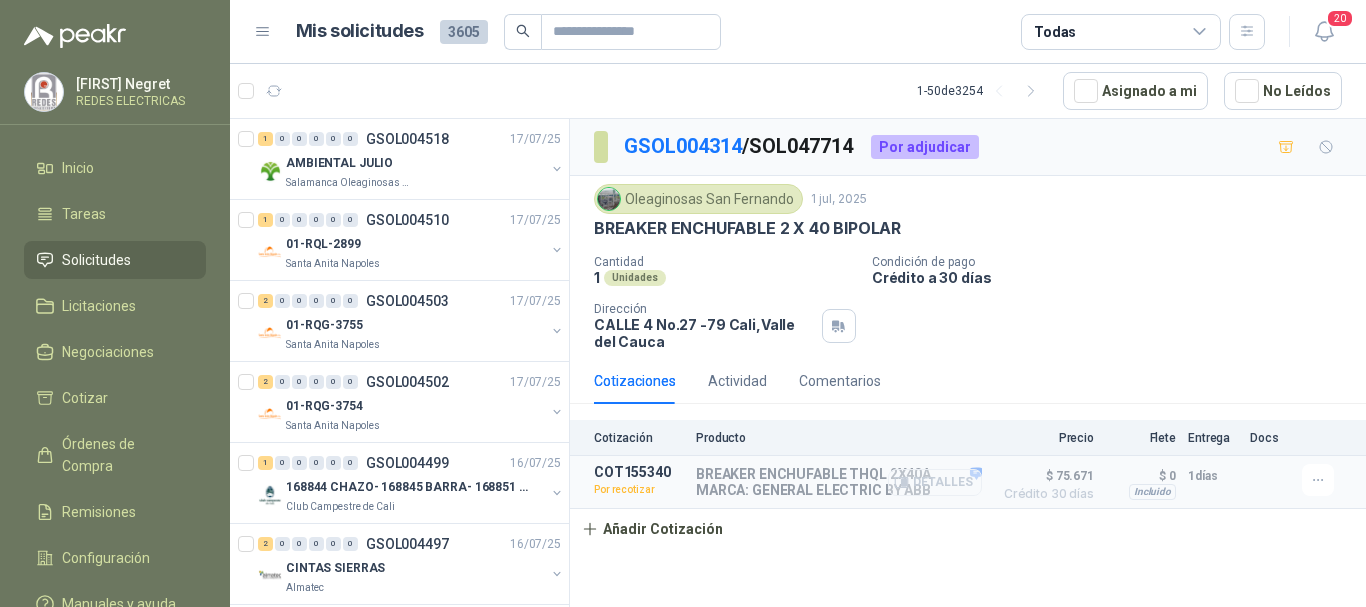 click on "Detalles" at bounding box center [935, 482] 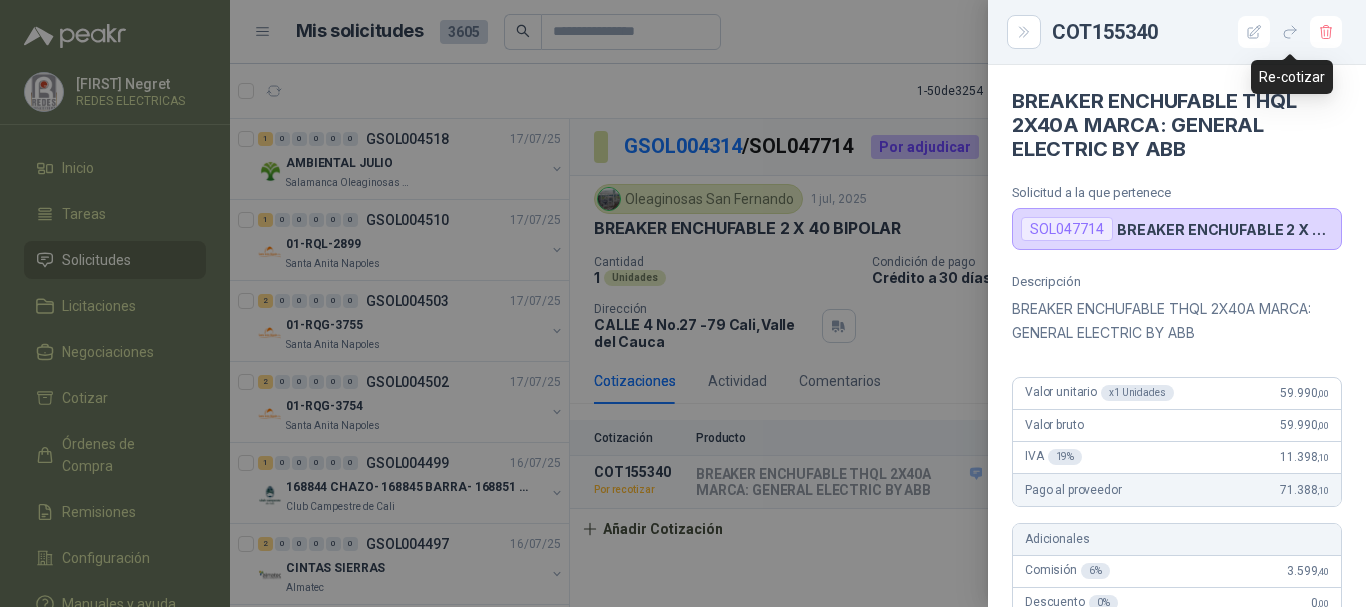 click 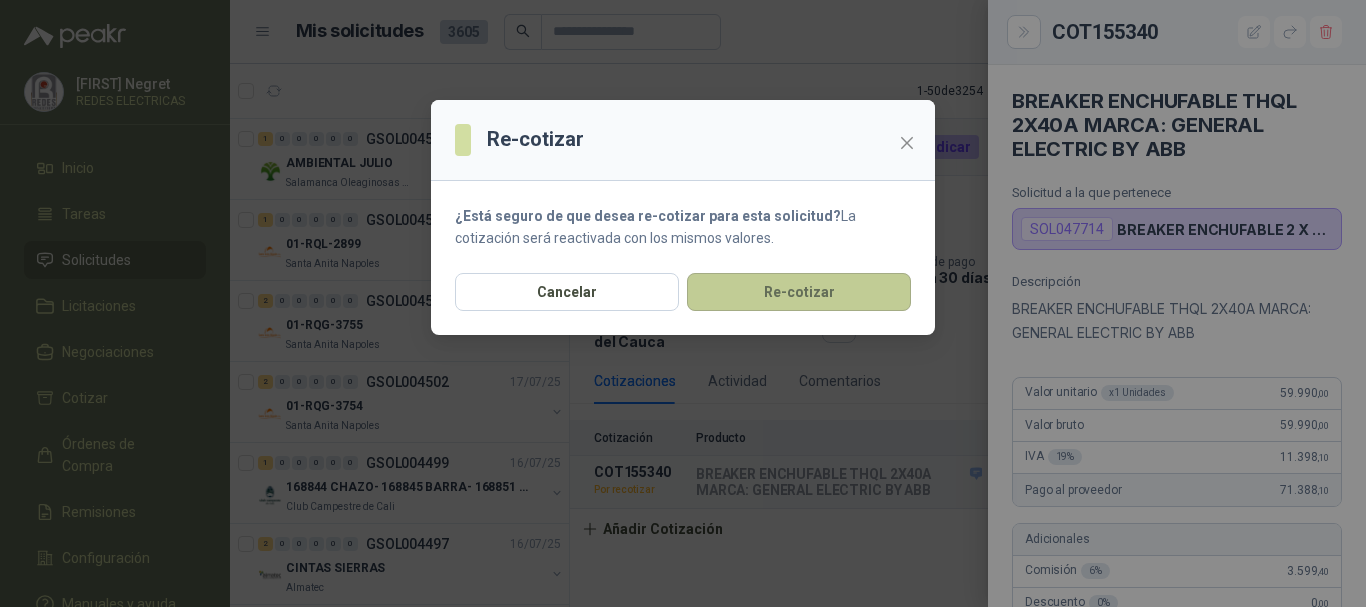 click on "Re-cotizar" at bounding box center (799, 292) 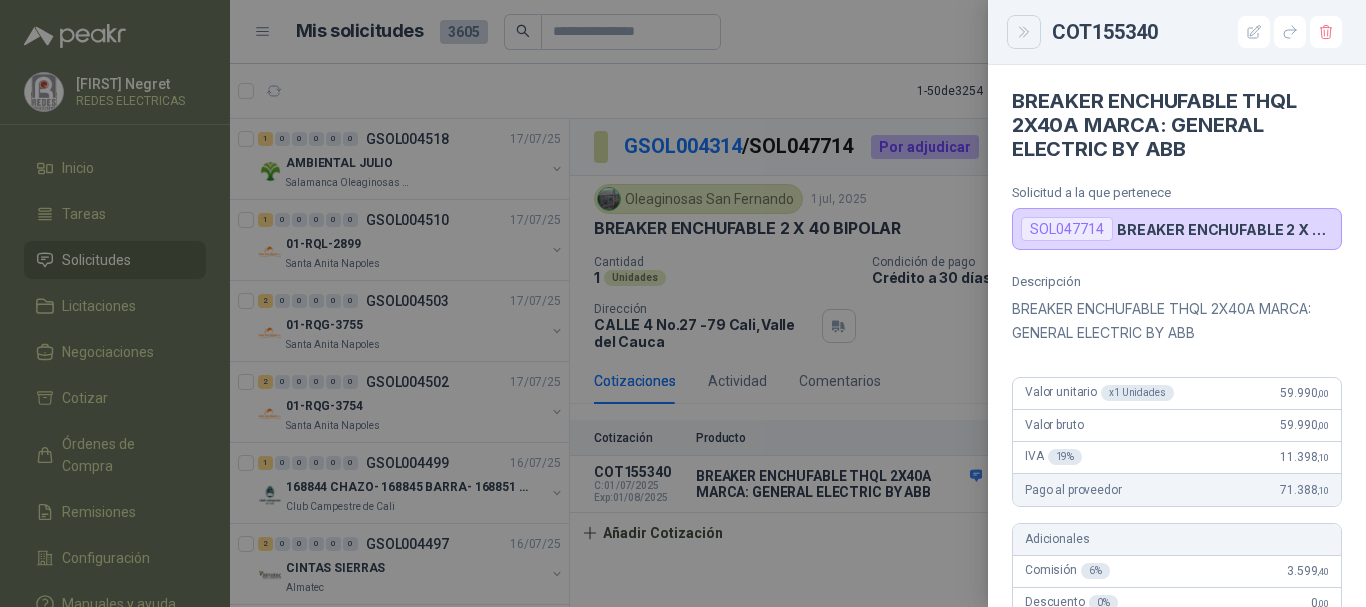 click at bounding box center (1024, 32) 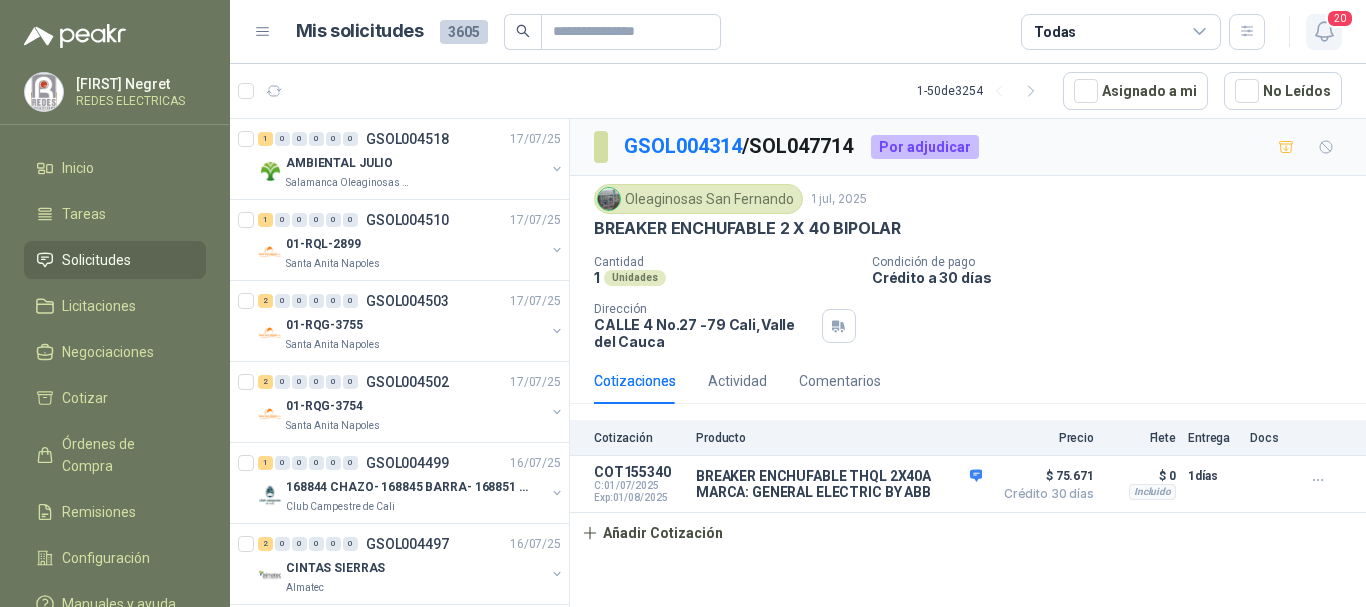 click 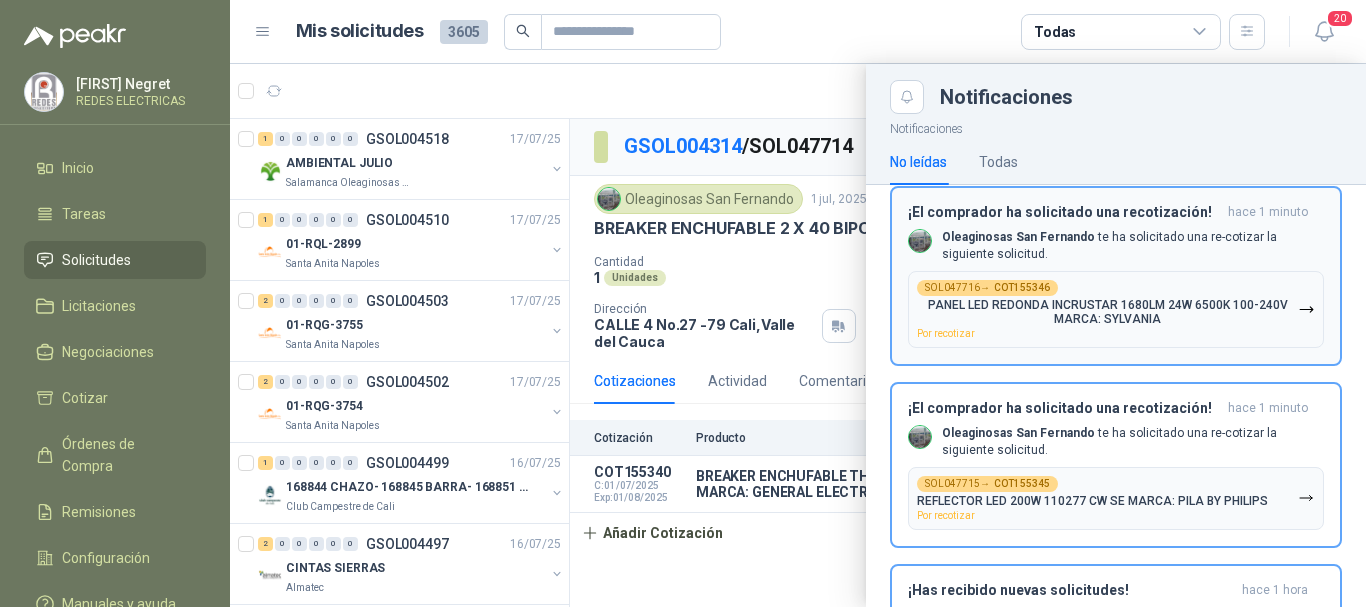 scroll, scrollTop: 316, scrollLeft: 0, axis: vertical 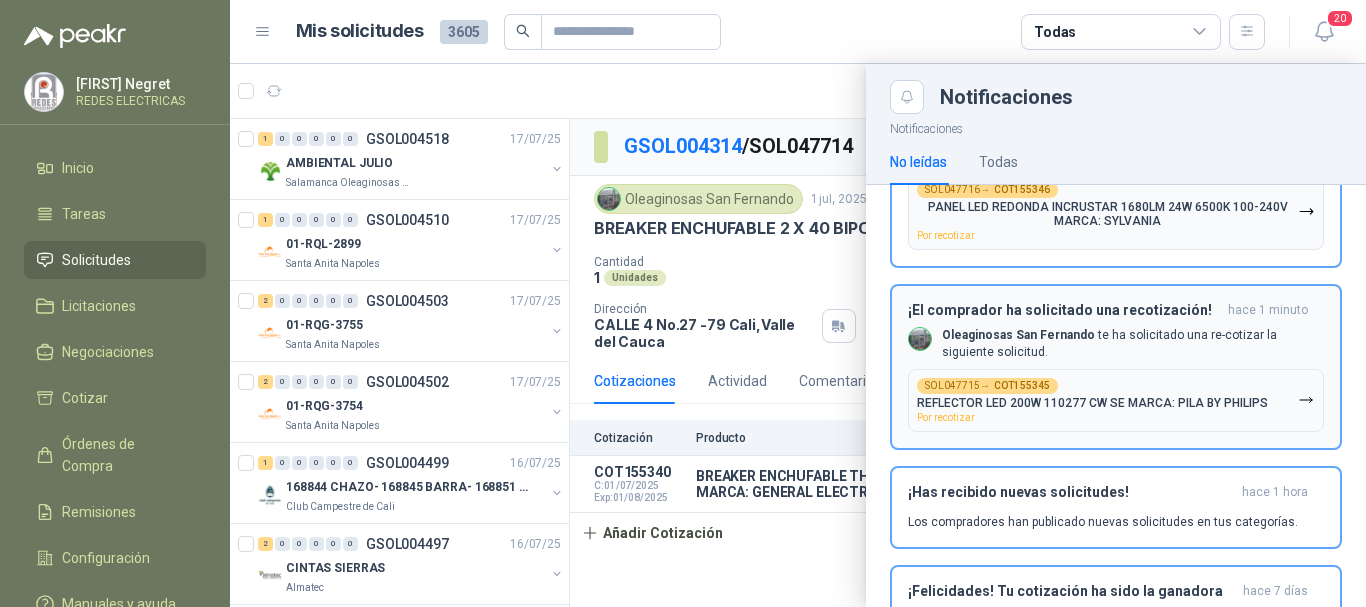 click on "[COMPANY]    te ha solicitado una re-cotizar la siguiente solicitud." at bounding box center (1133, 344) 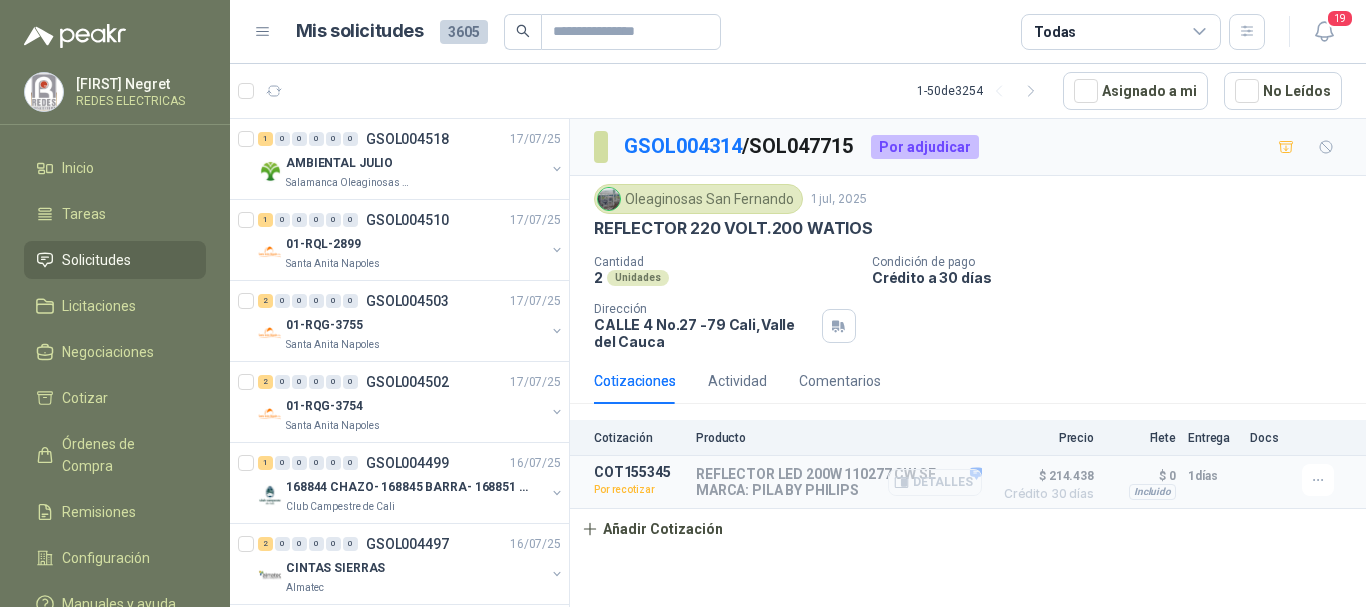 click on "Detalles" at bounding box center [935, 482] 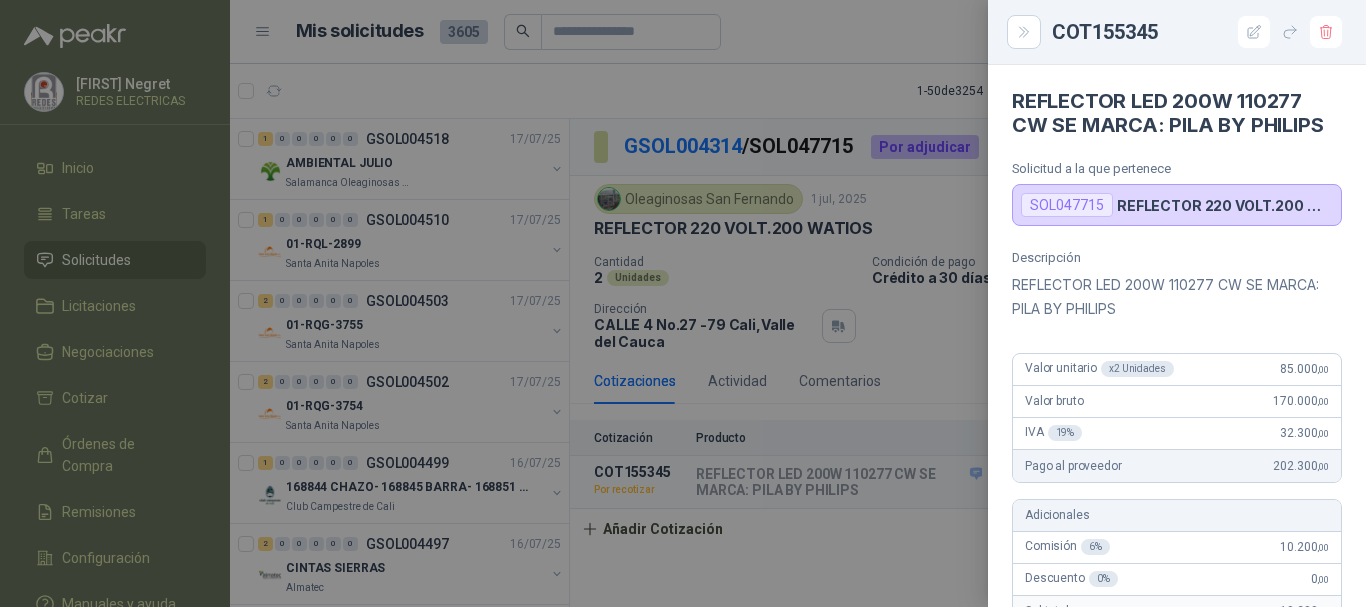 click 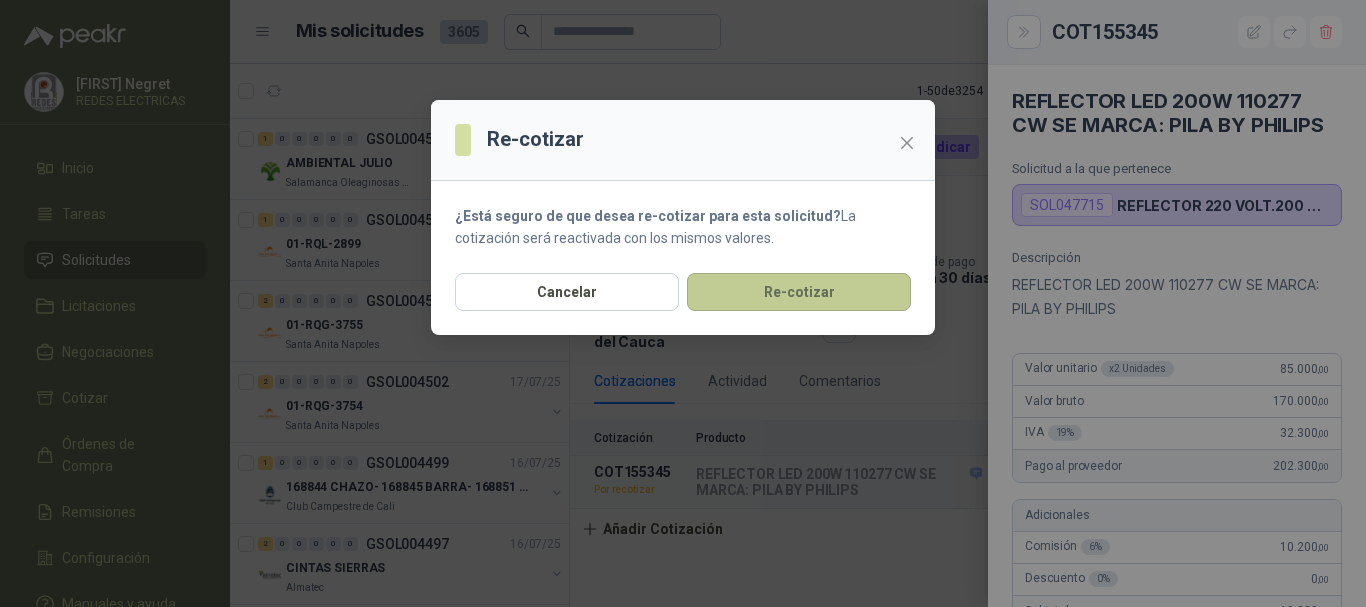 click on "Re-cotizar" at bounding box center [799, 292] 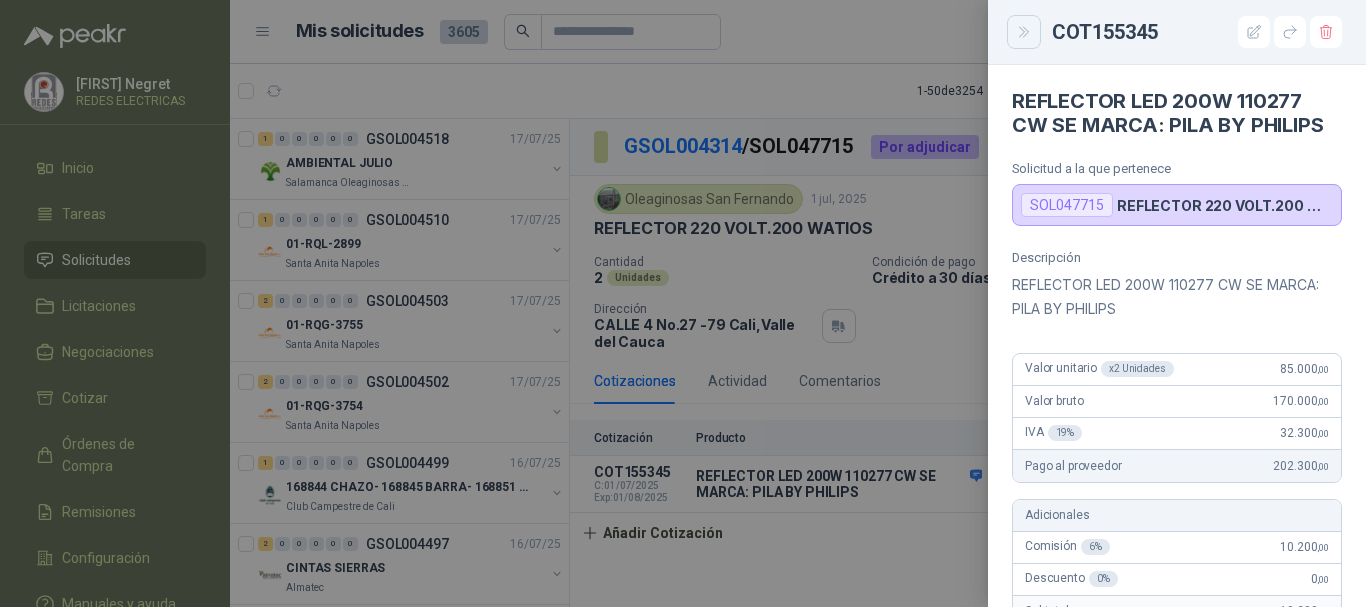 click 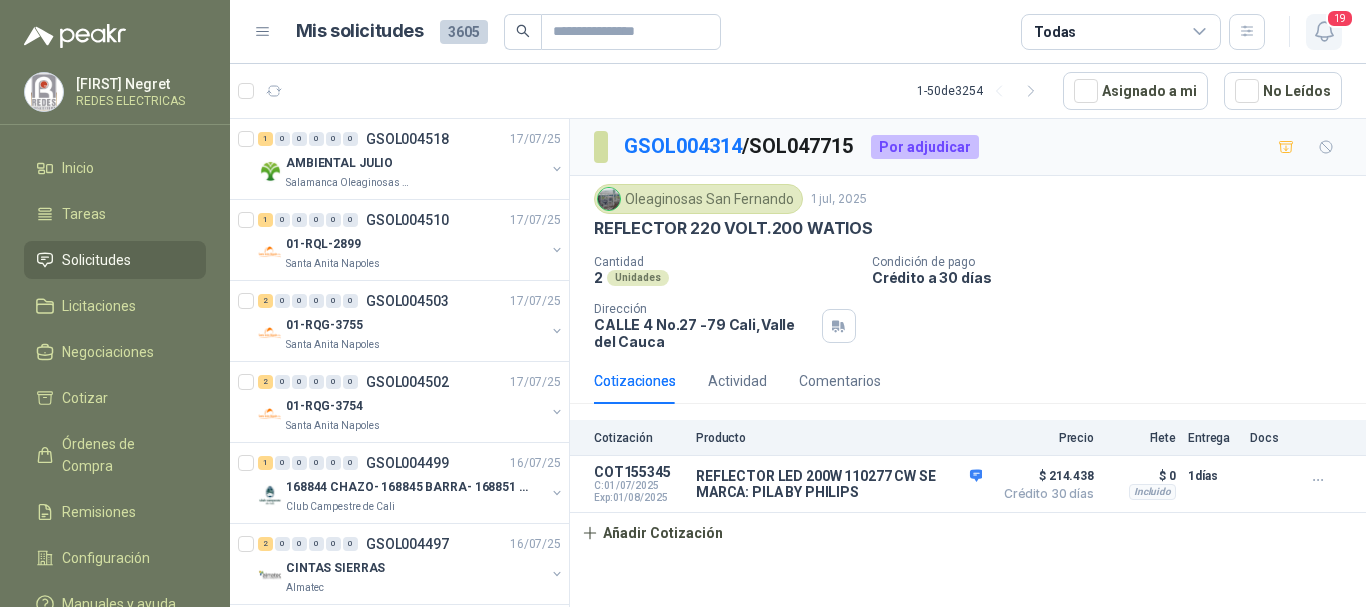 click 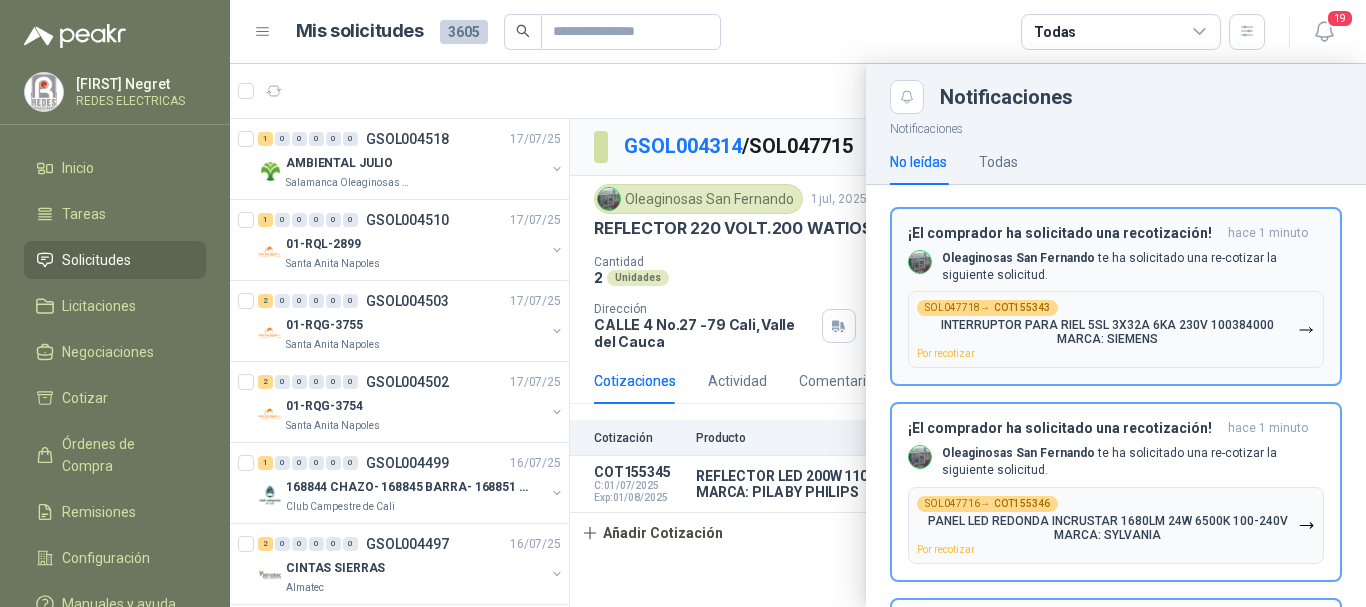 scroll, scrollTop: 0, scrollLeft: 0, axis: both 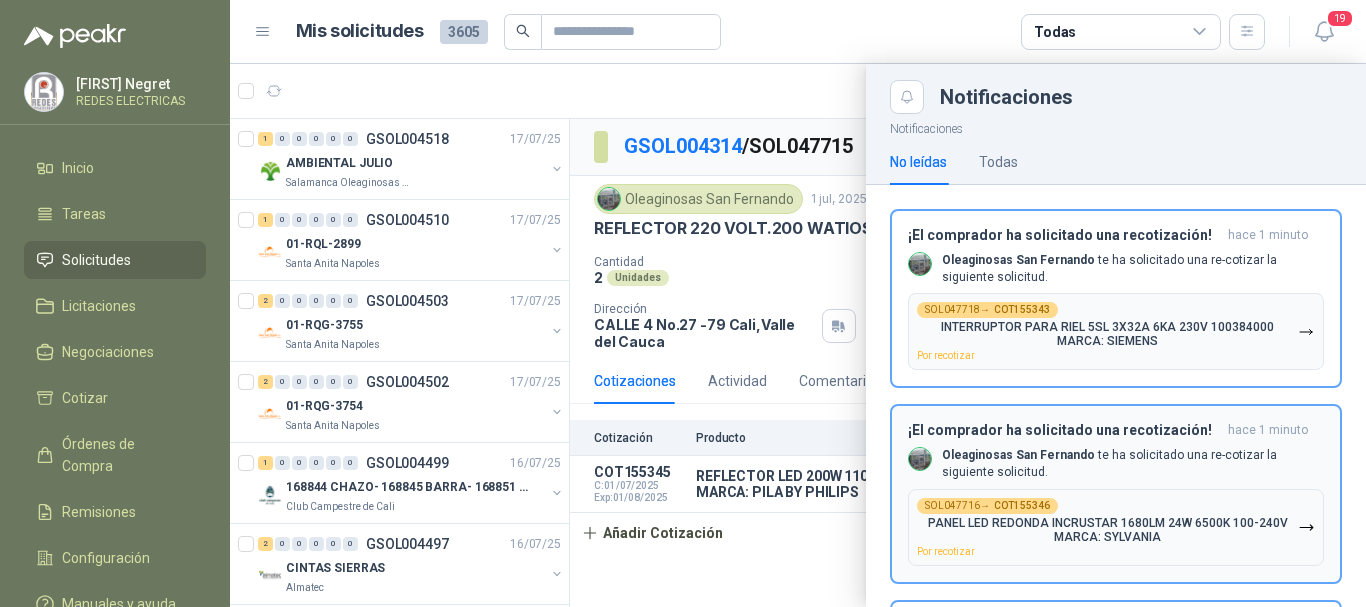 click on "¡El comprador ha solicitado una recotización! hace 1 minuto   [COMPANY]    te ha solicitado una re-cotizar la siguiente solicitud. SOL047716  →  COT155346 PANEL LED REDONDA INCRUSTAR 1680LM 24W 6500K 100-240V MARCA: SYLVANIA Por recotizar" at bounding box center [1116, 494] 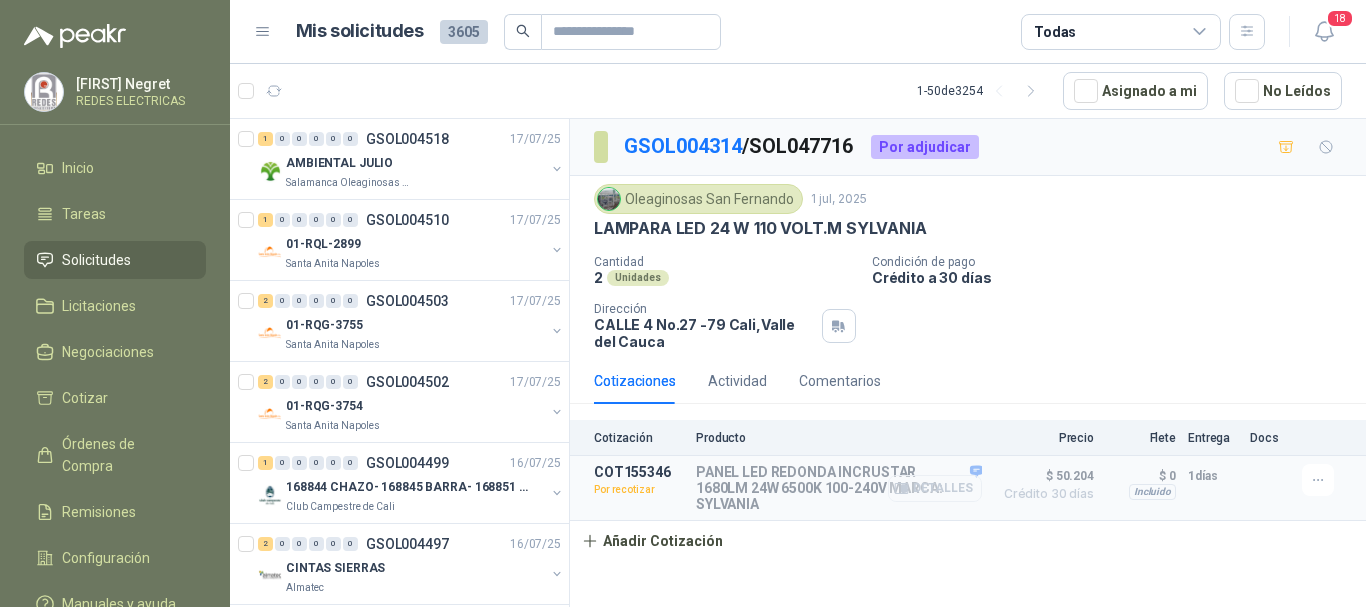 click on "Detalles" at bounding box center [935, 488] 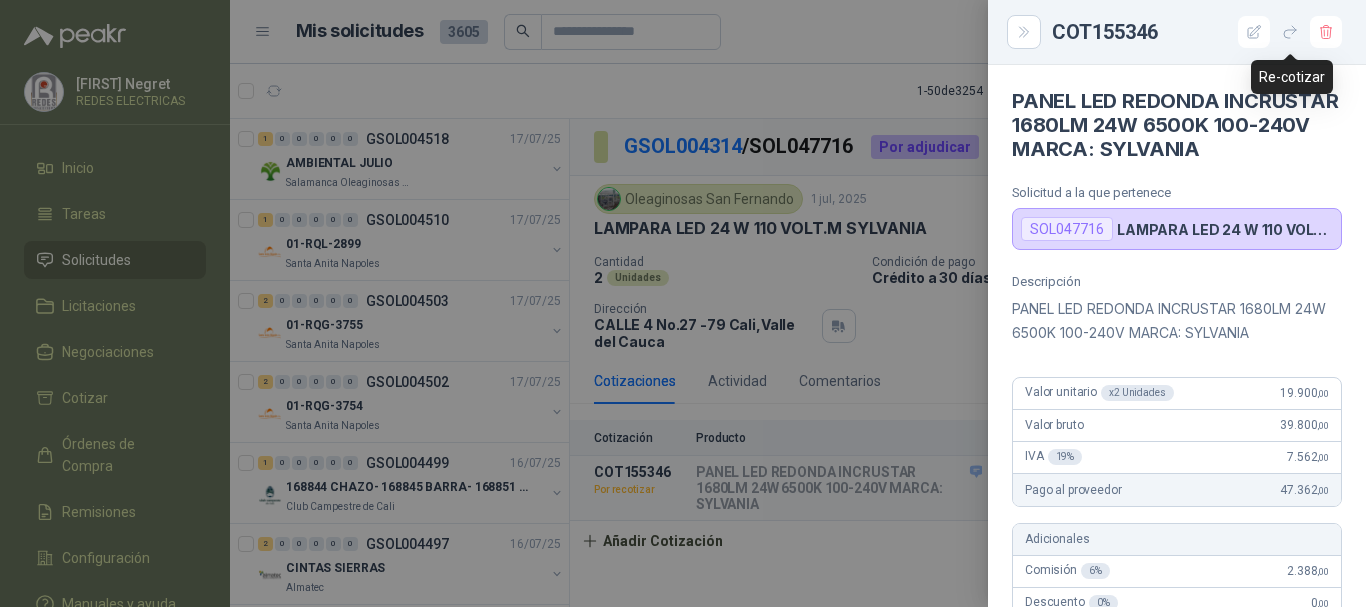click 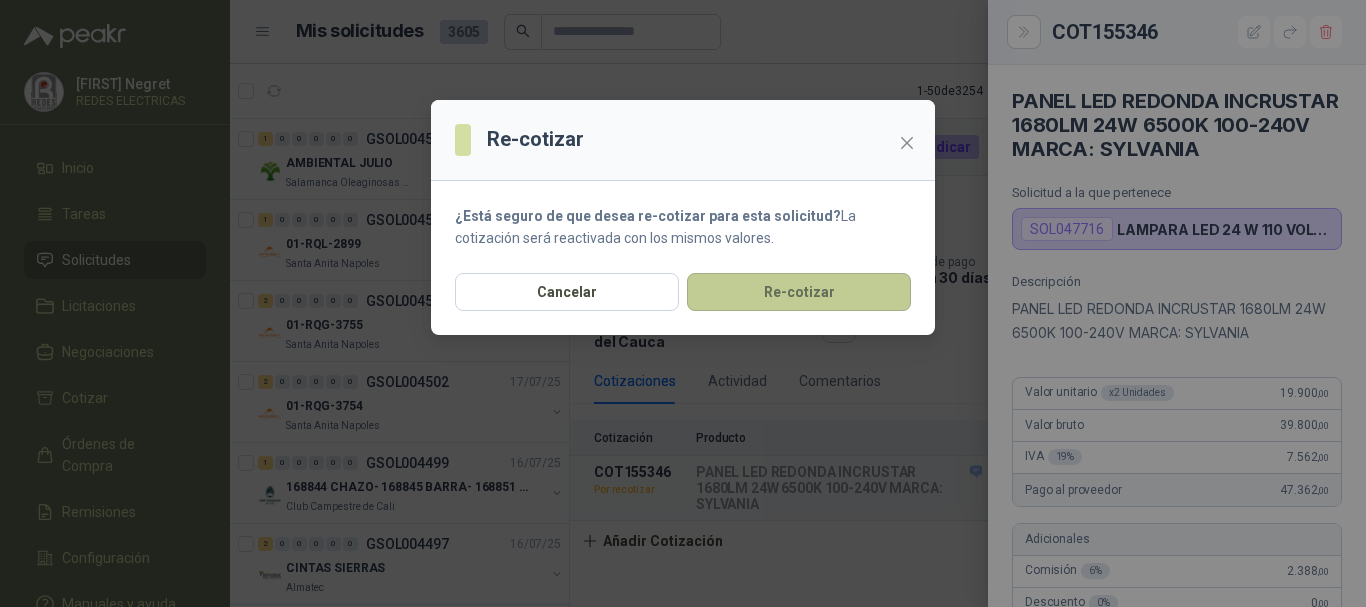 click on "Re-cotizar" at bounding box center (799, 292) 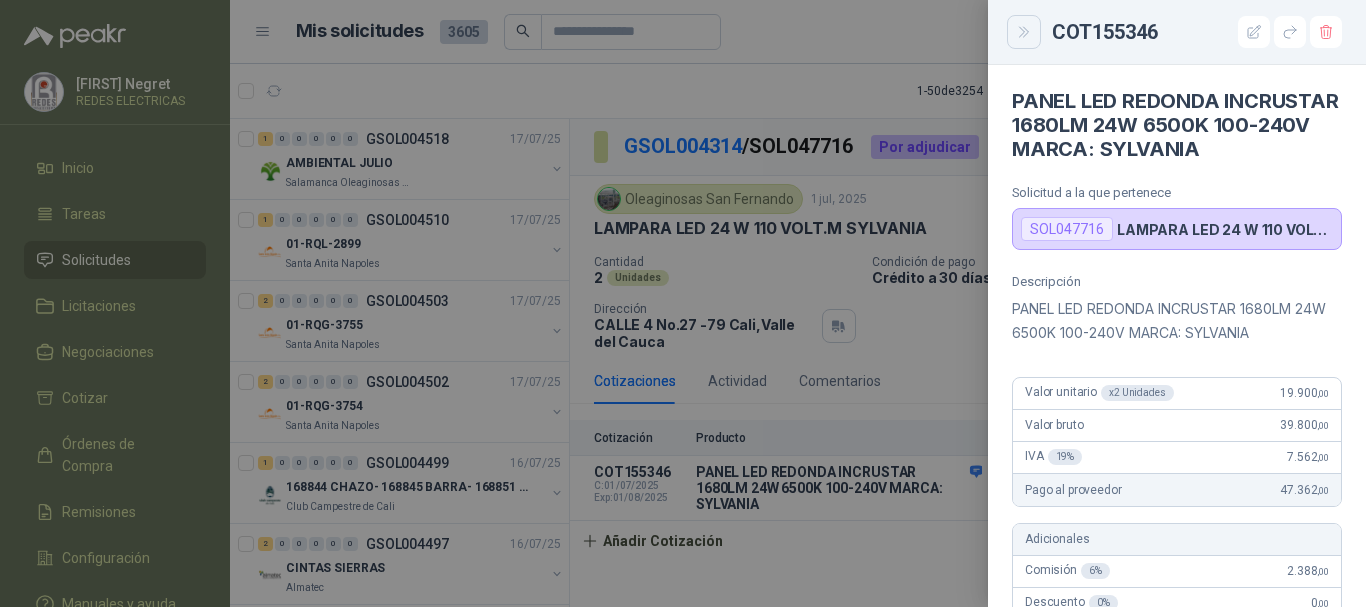 click 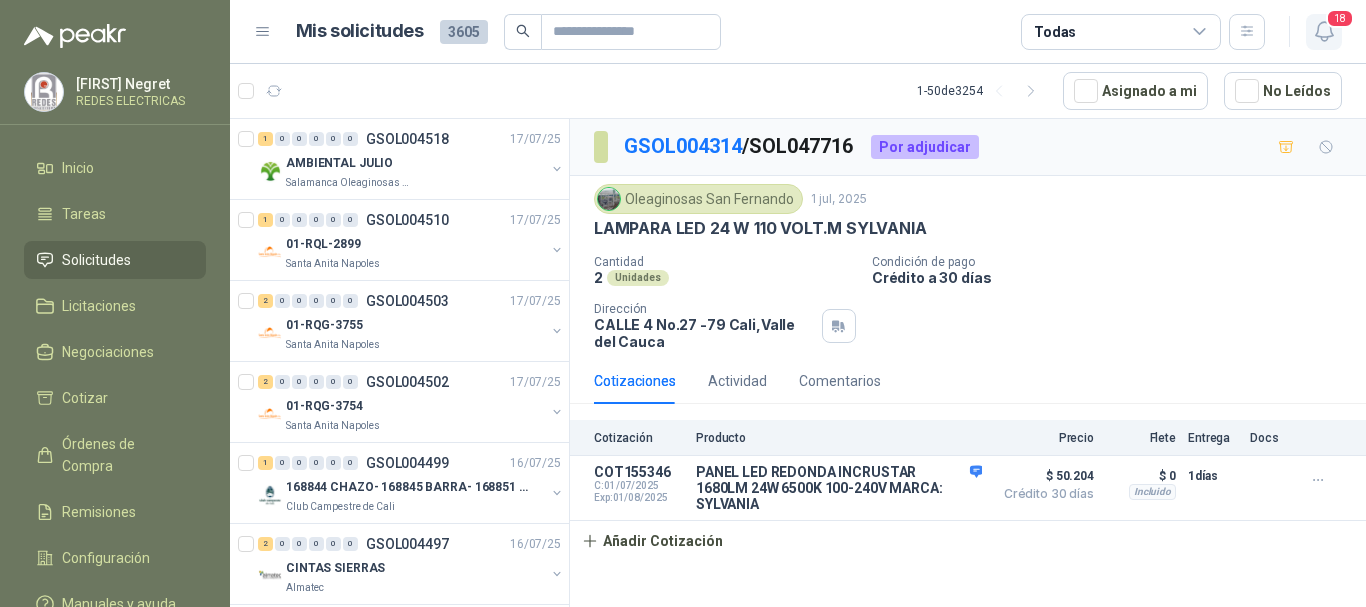 click 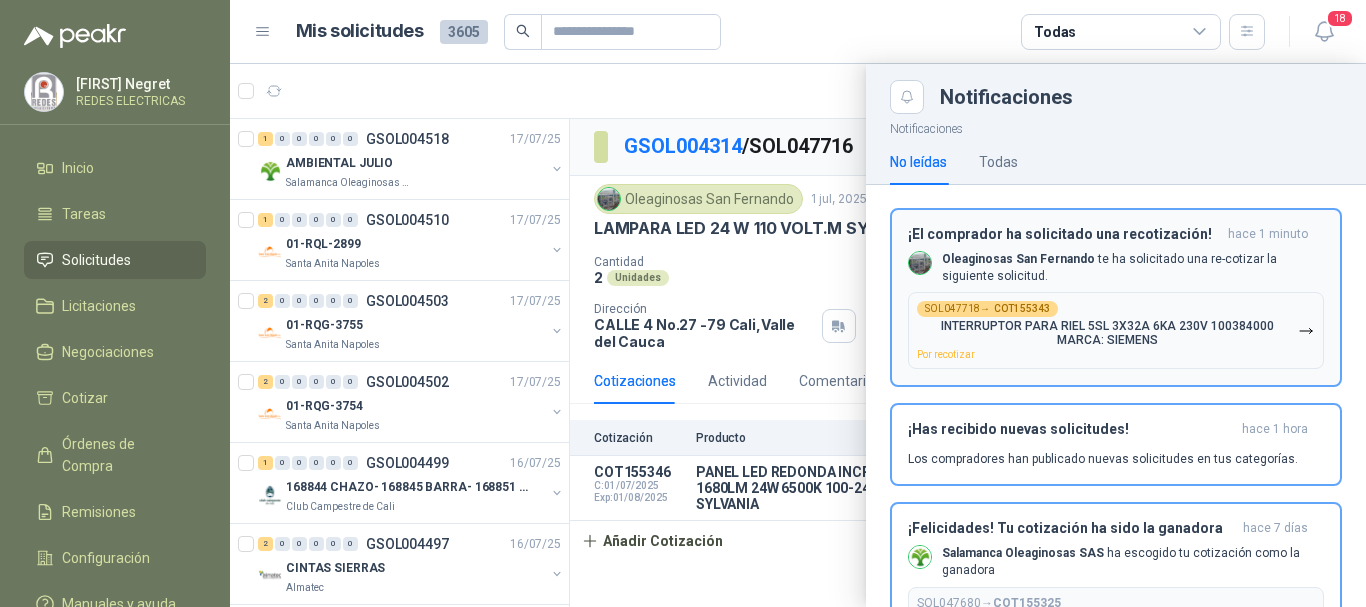 scroll, scrollTop: 0, scrollLeft: 0, axis: both 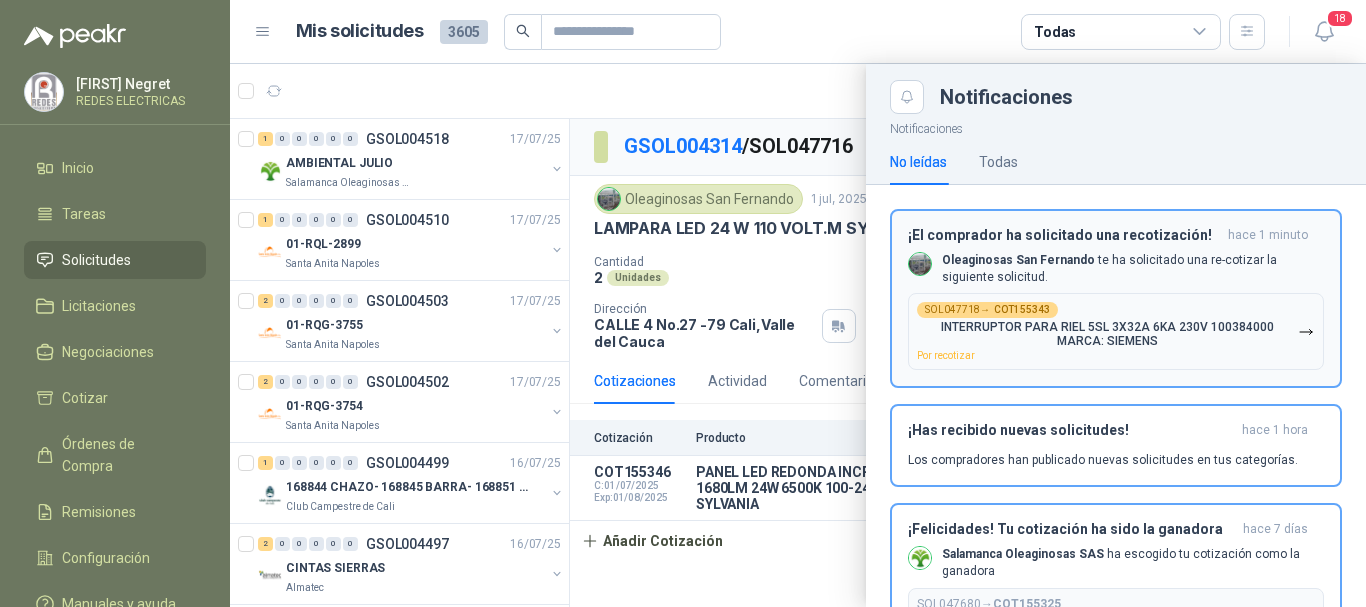 click on "INTERRUPTOR PARA RIEL 5SL 3X32A 6KA 230V 100384000 MARCA: SIEMENS" at bounding box center (1107, 334) 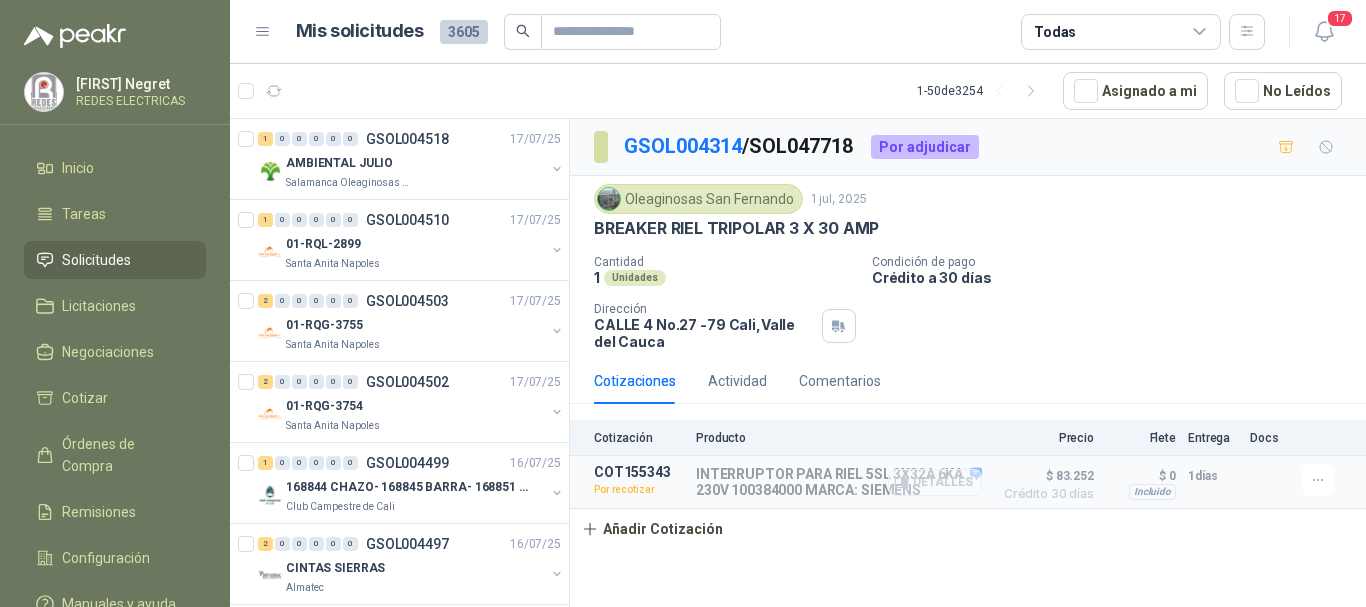 click on "Detalles" at bounding box center (935, 482) 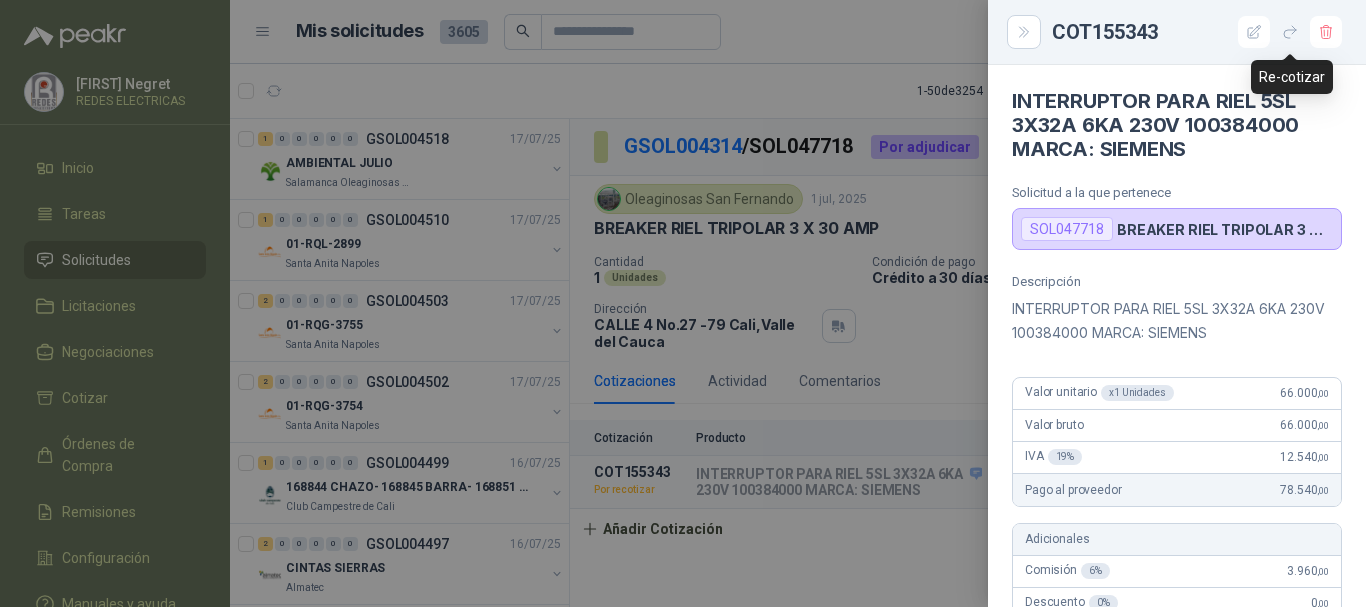 click at bounding box center [1290, 32] 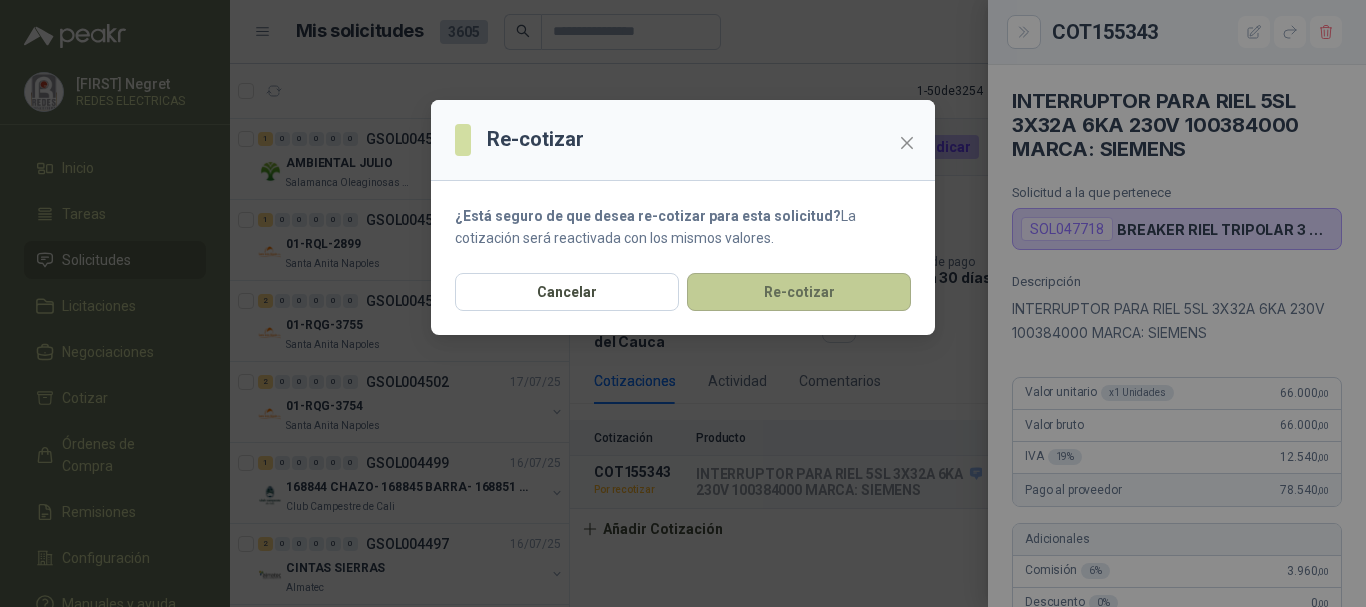 click on "Re-cotizar" at bounding box center (799, 292) 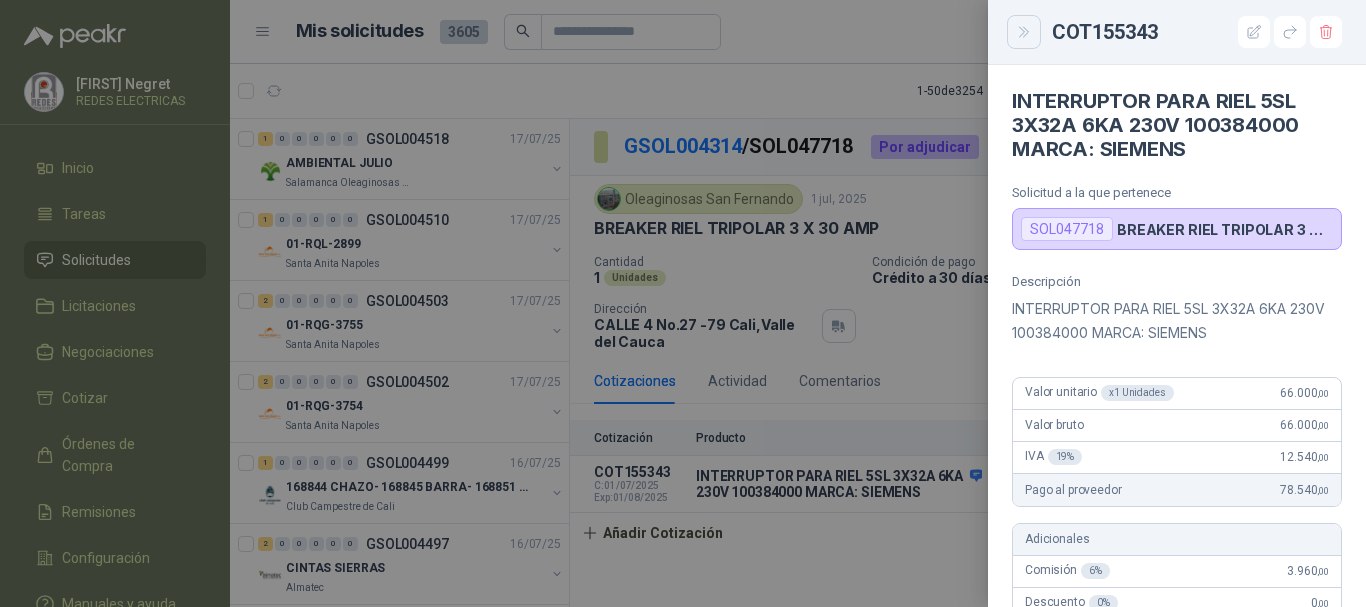 click at bounding box center [1024, 32] 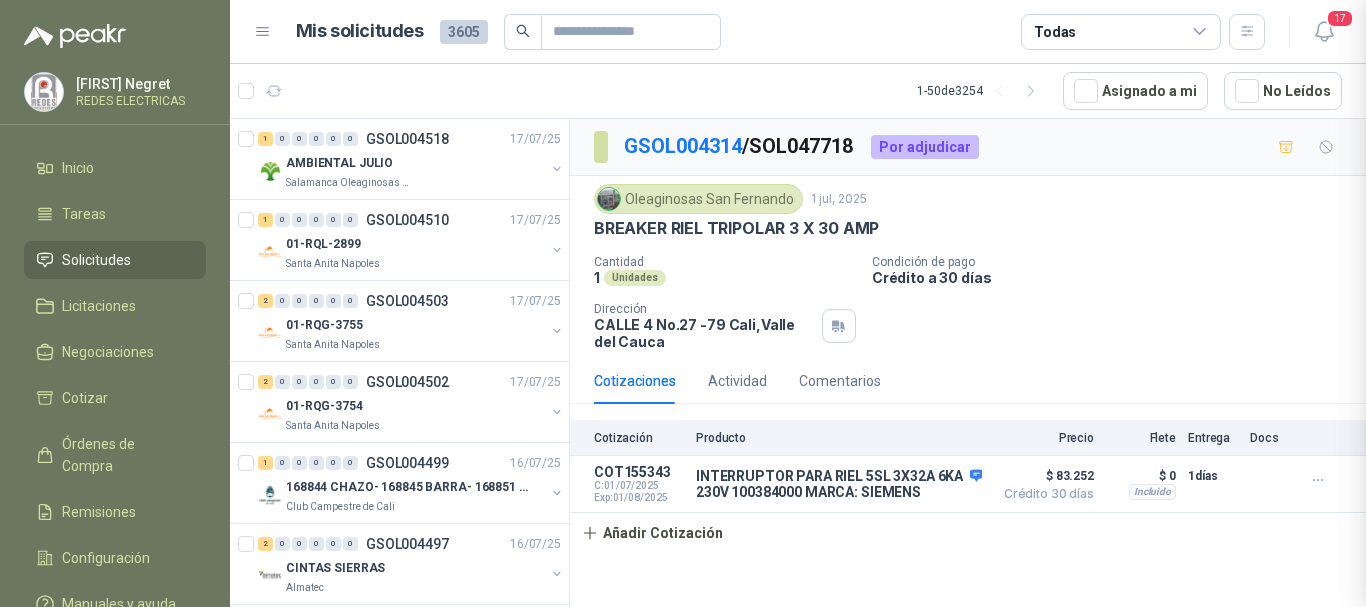 type 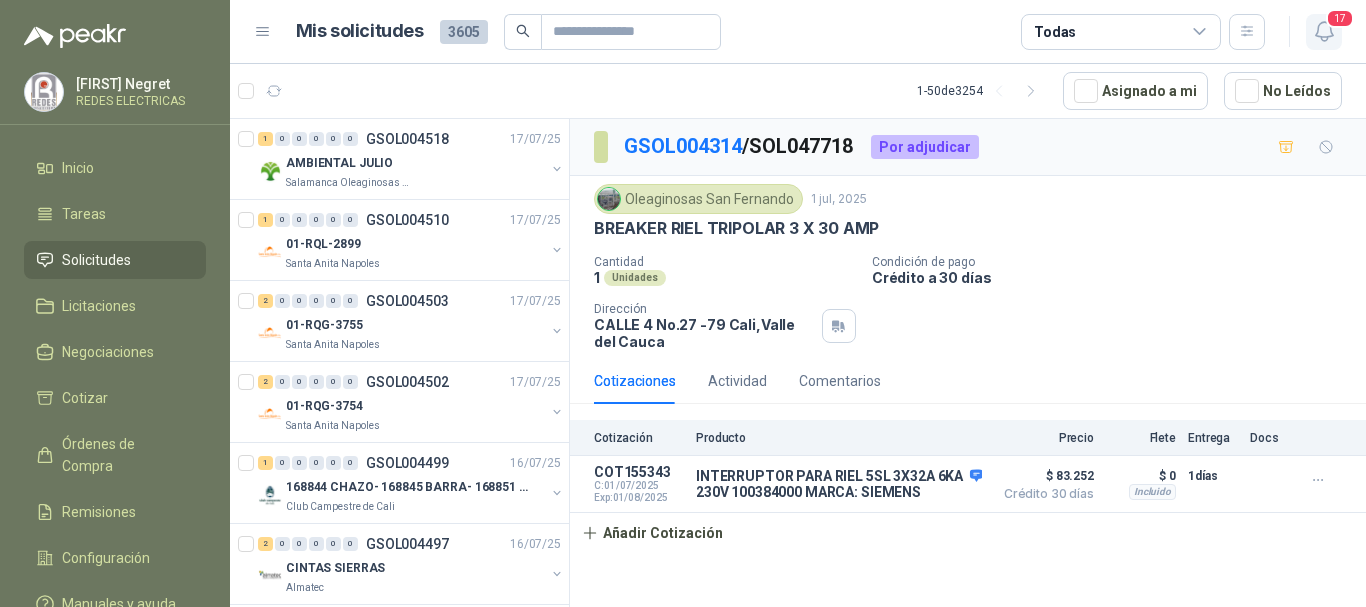 click on "17" at bounding box center [1340, 18] 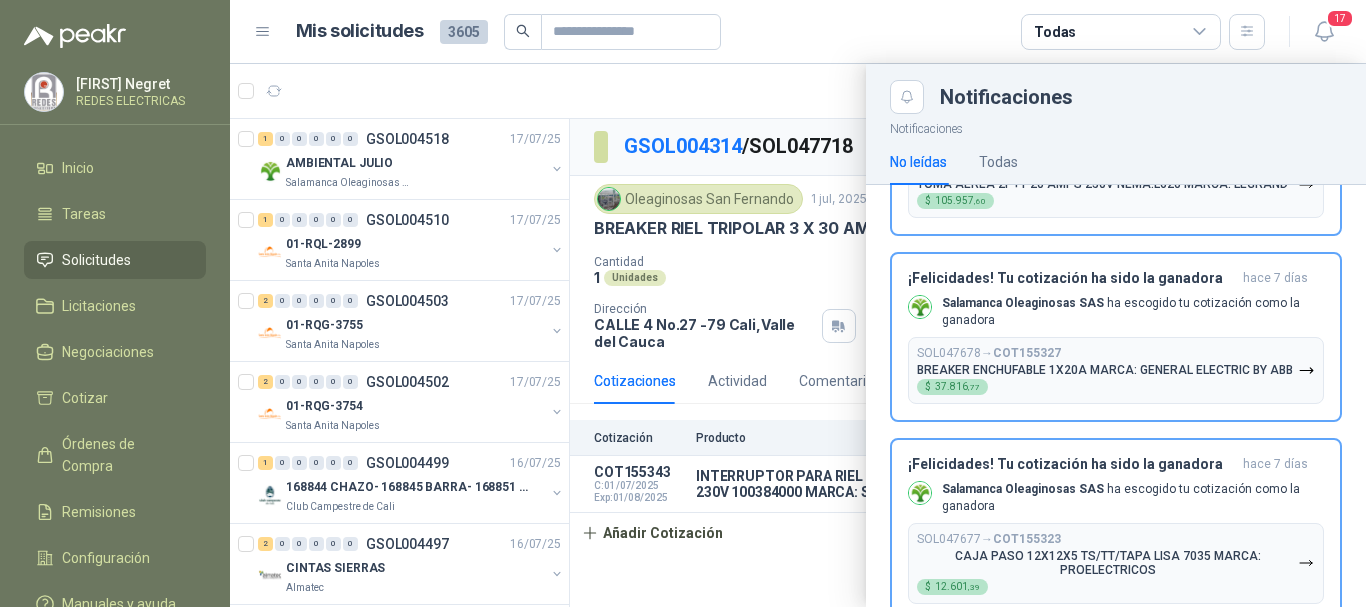 scroll, scrollTop: 0, scrollLeft: 0, axis: both 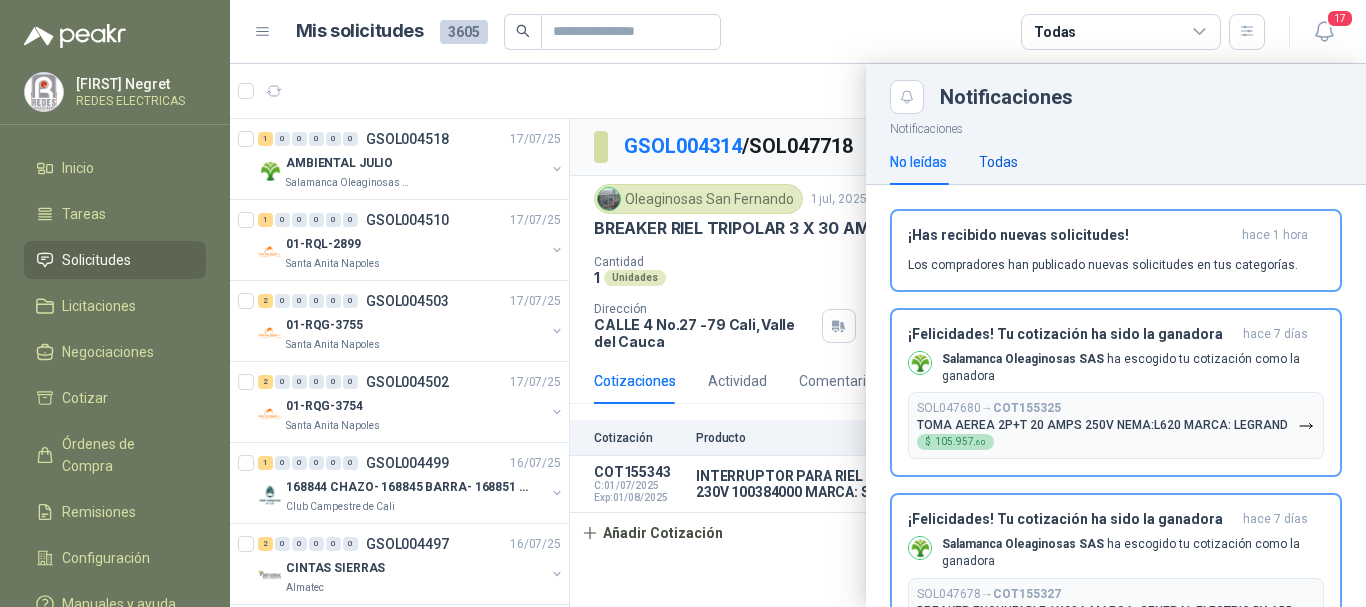 click on "Todas" at bounding box center (998, 162) 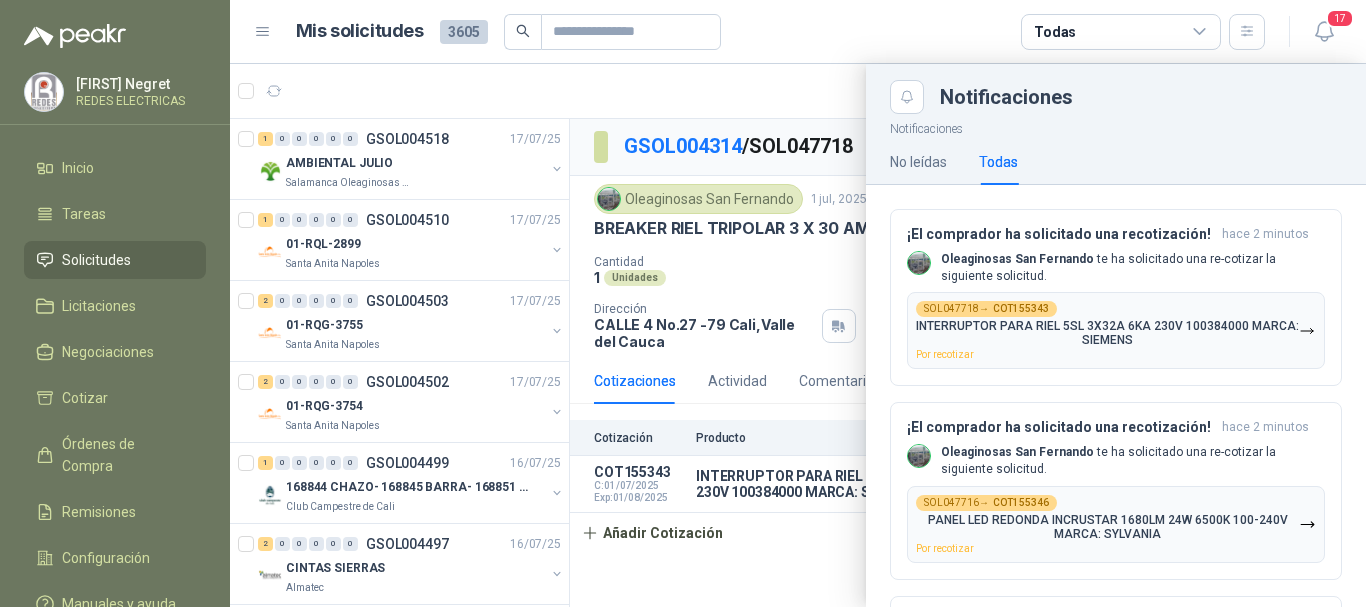 click on "No leídas Todas" at bounding box center [954, 162] 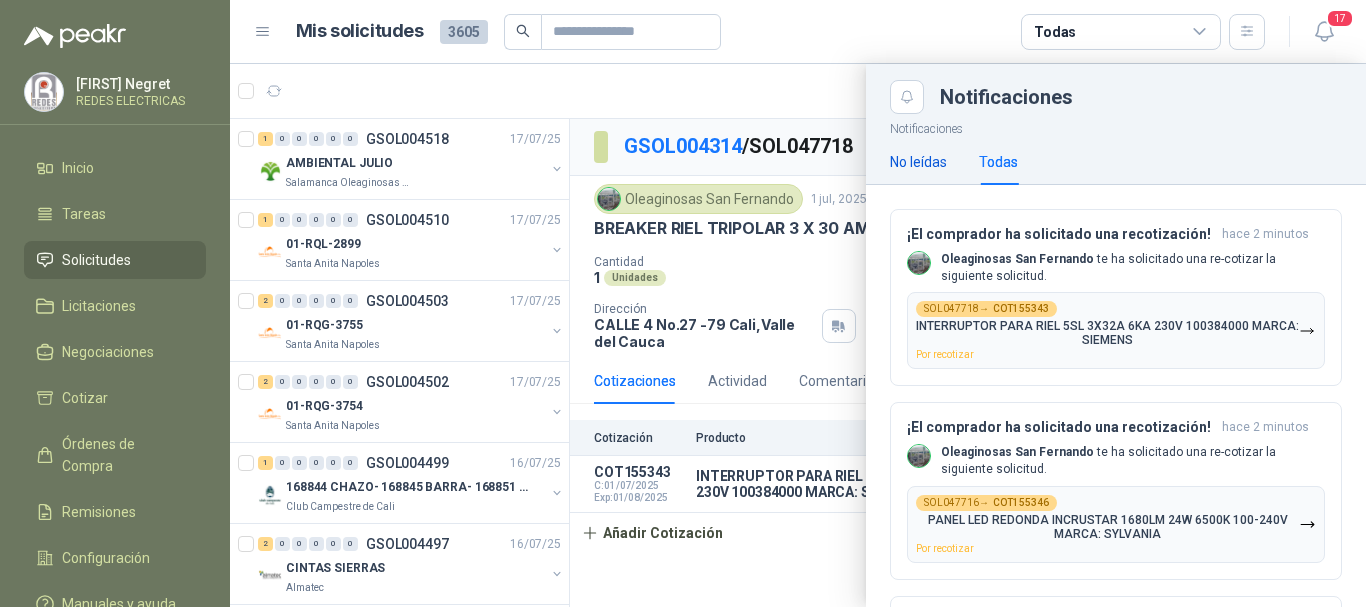 click on "No leídas" at bounding box center (918, 162) 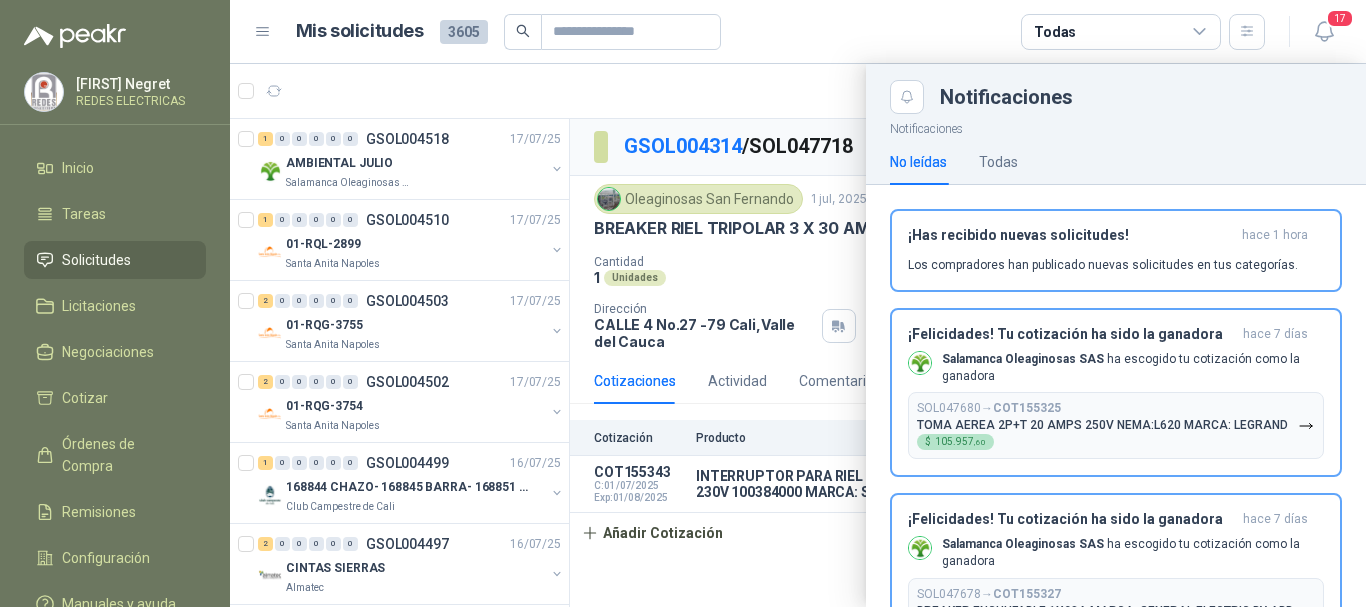 click at bounding box center (798, 335) 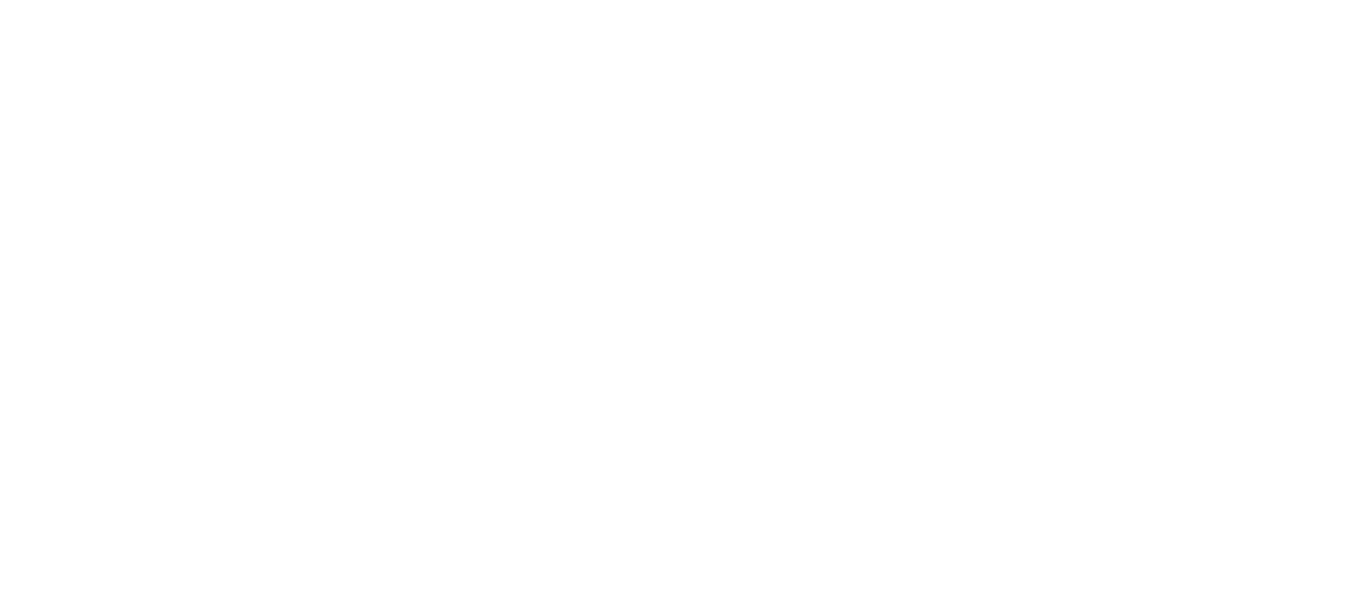 scroll, scrollTop: 0, scrollLeft: 0, axis: both 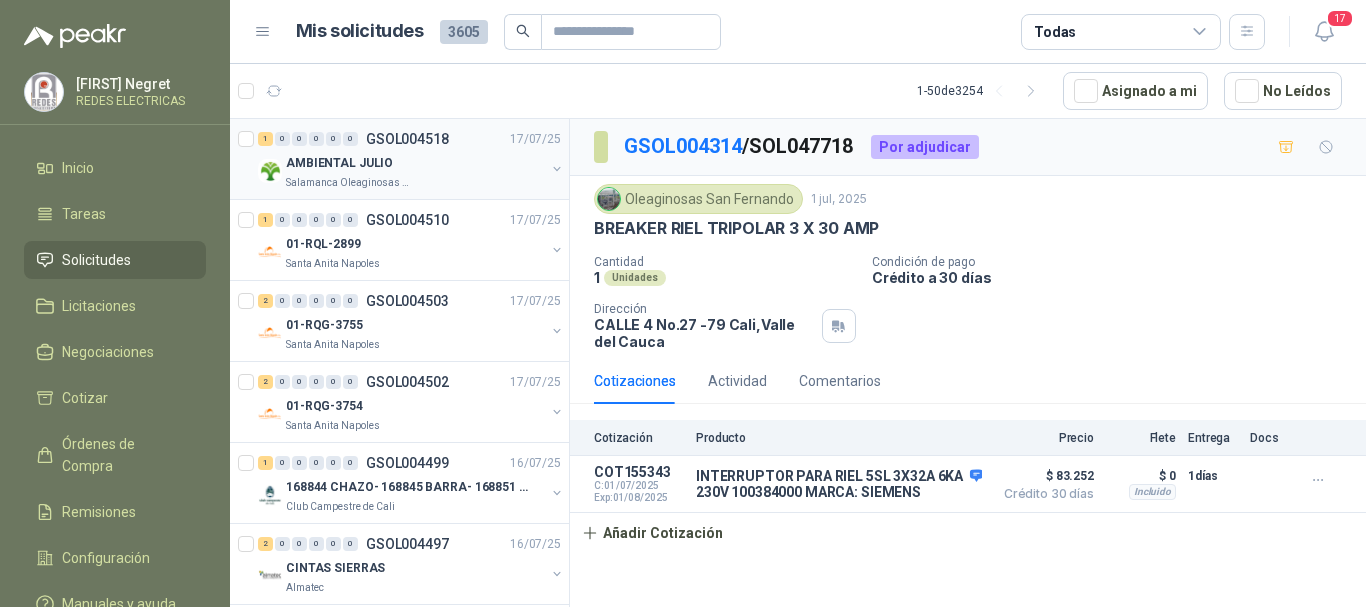 click on "AMBIENTAL JULIO" at bounding box center [415, 163] 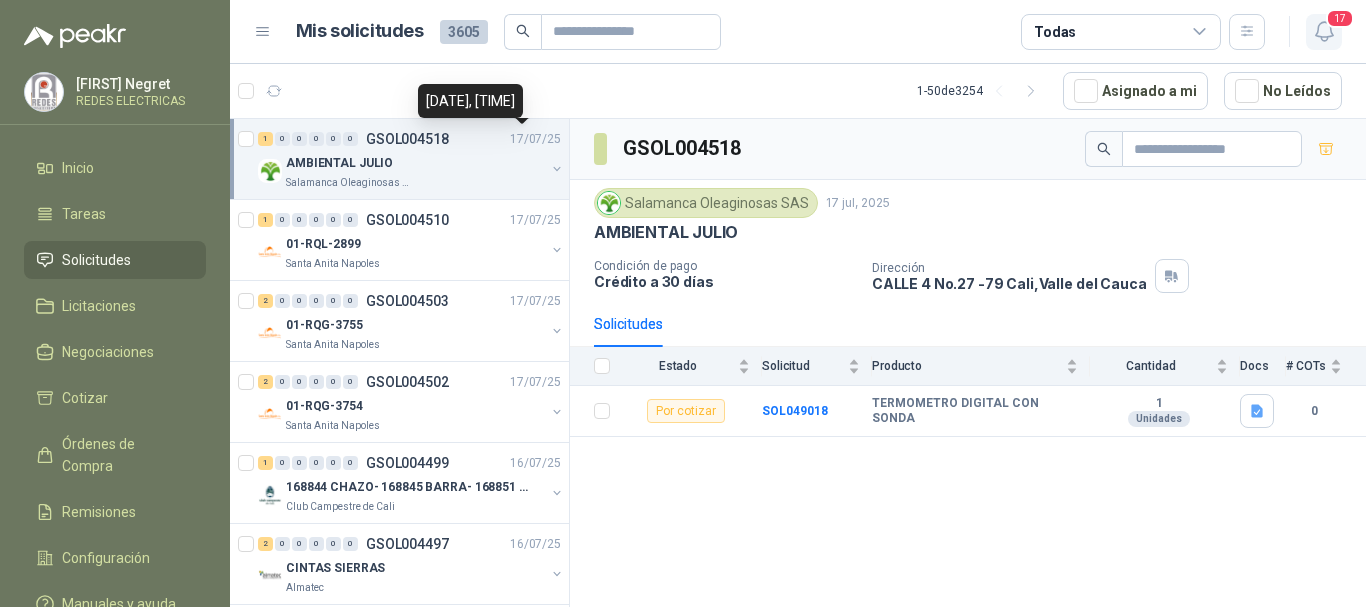 click on "17" at bounding box center (1340, 18) 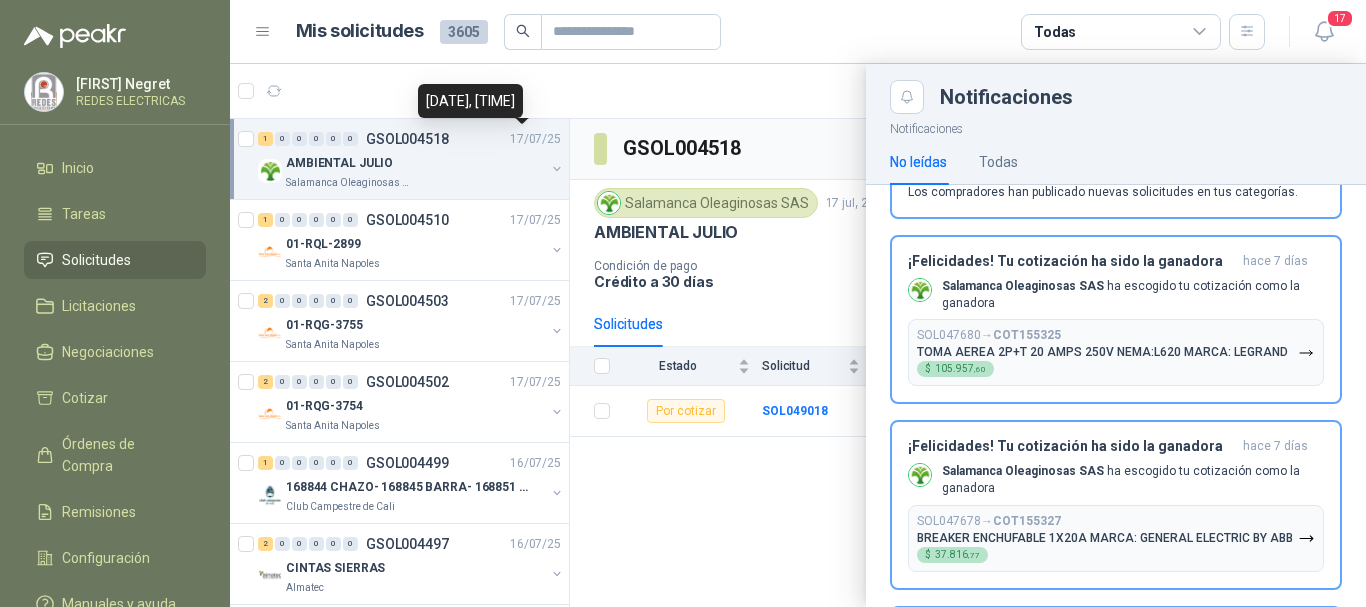 scroll, scrollTop: 0, scrollLeft: 0, axis: both 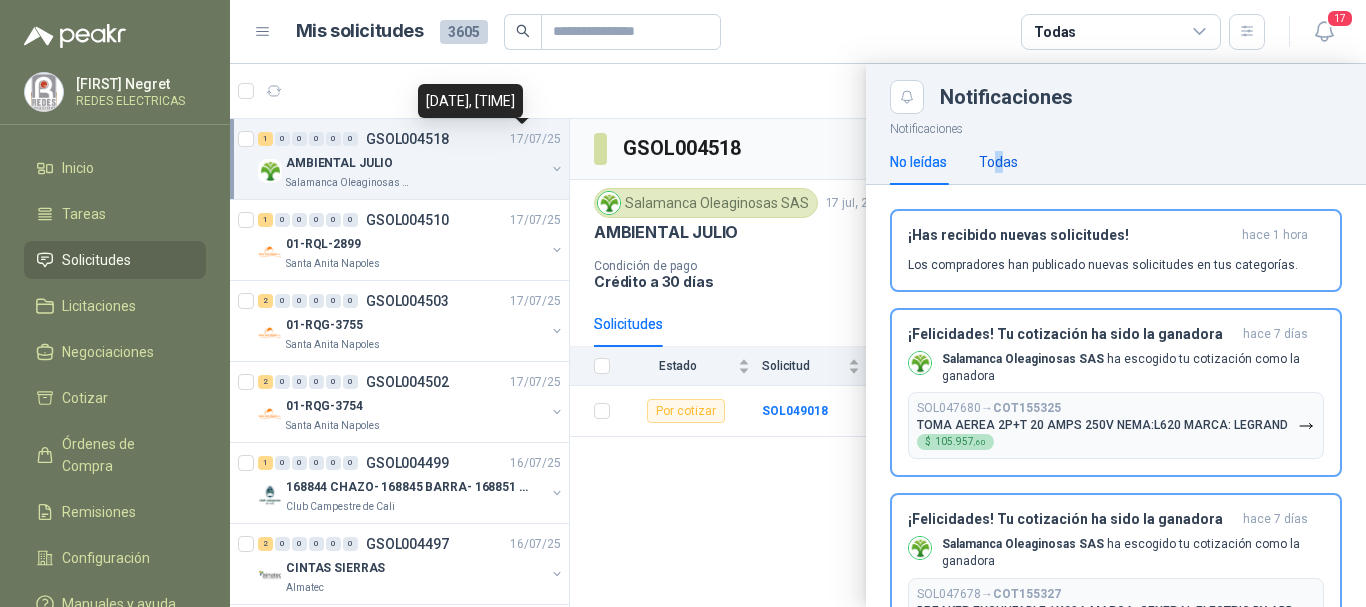 click on "Todas" at bounding box center (998, 162) 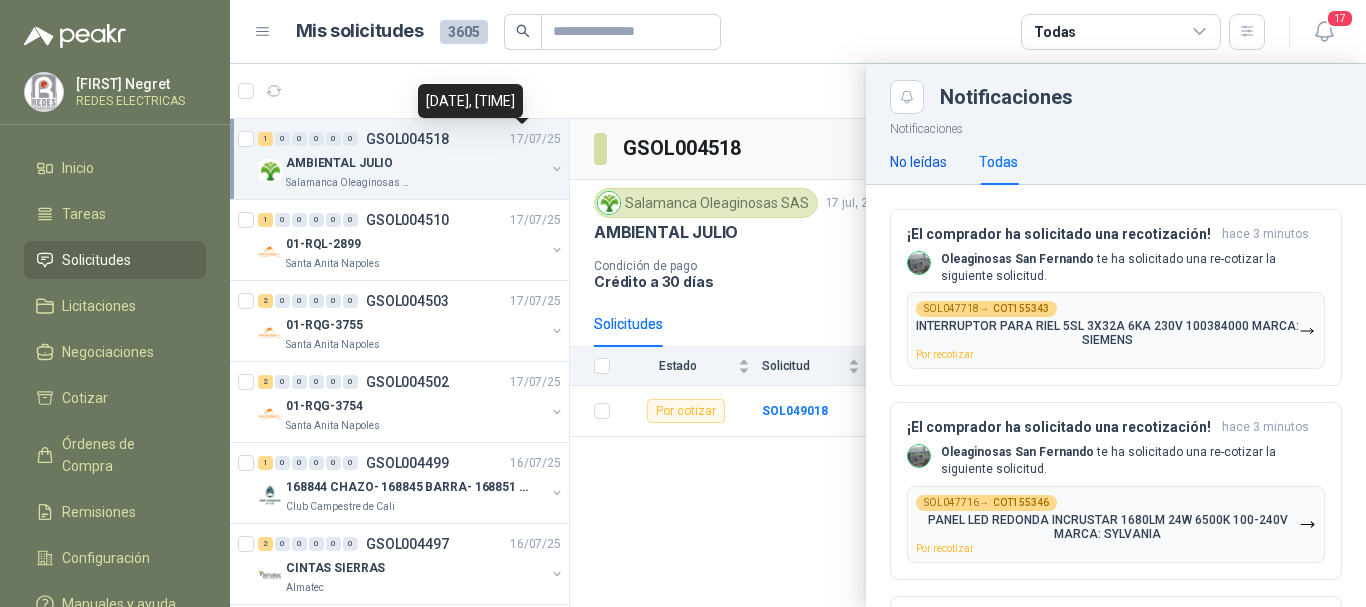 click on "No leídas" at bounding box center (918, 162) 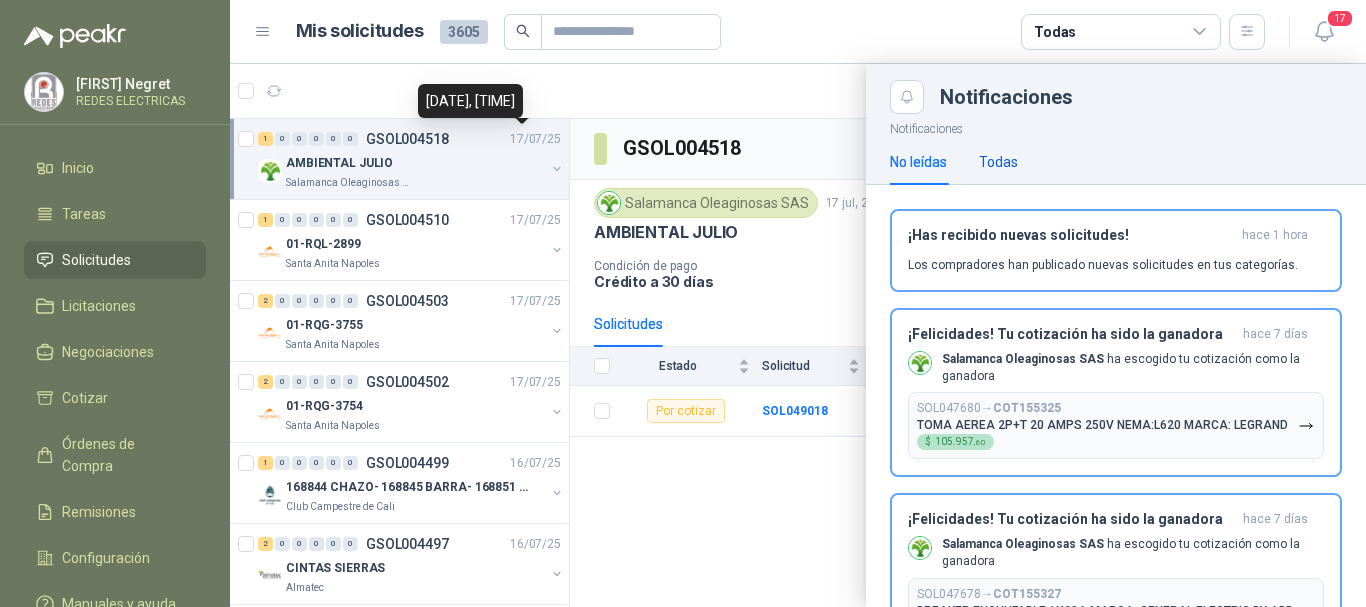 click on "Todas" at bounding box center (998, 162) 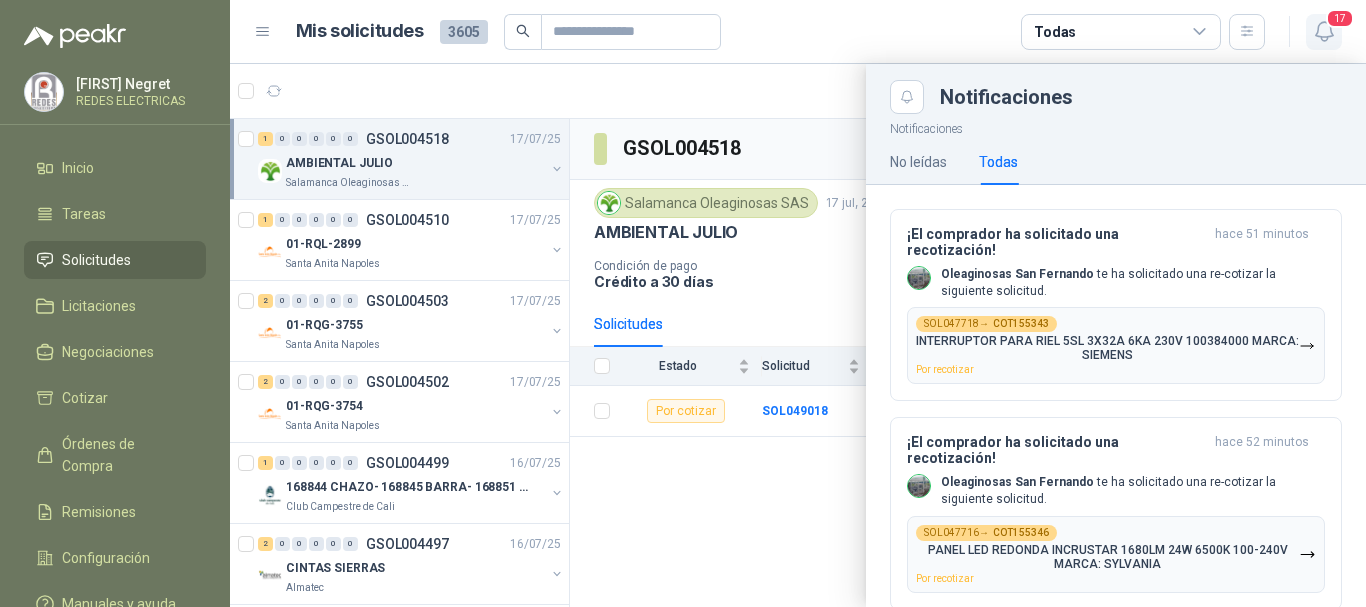 click 